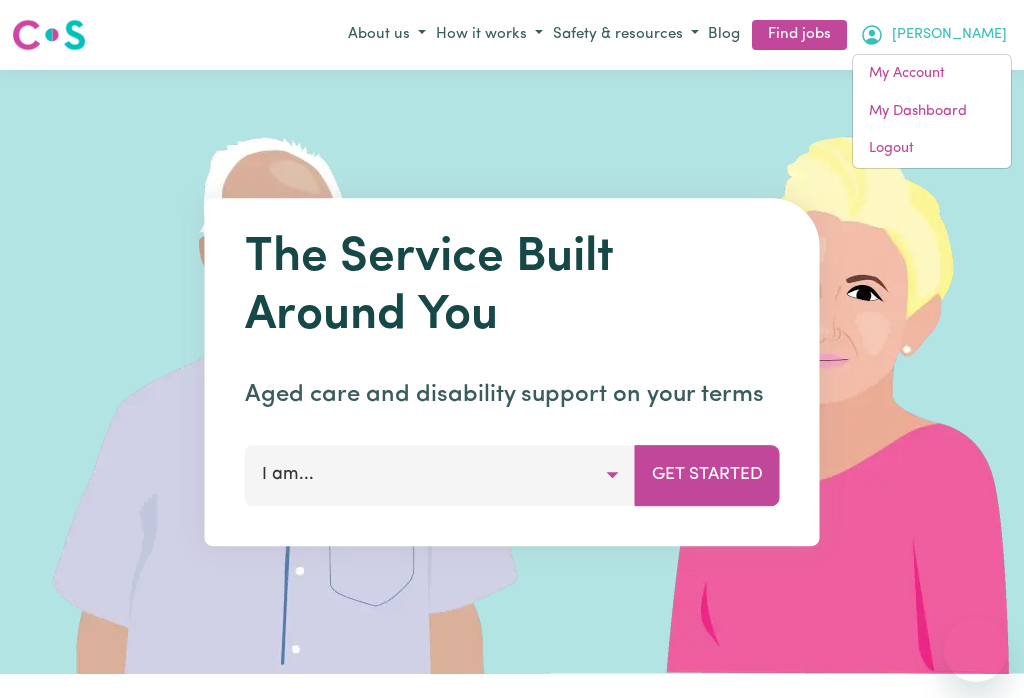 scroll, scrollTop: 0, scrollLeft: 0, axis: both 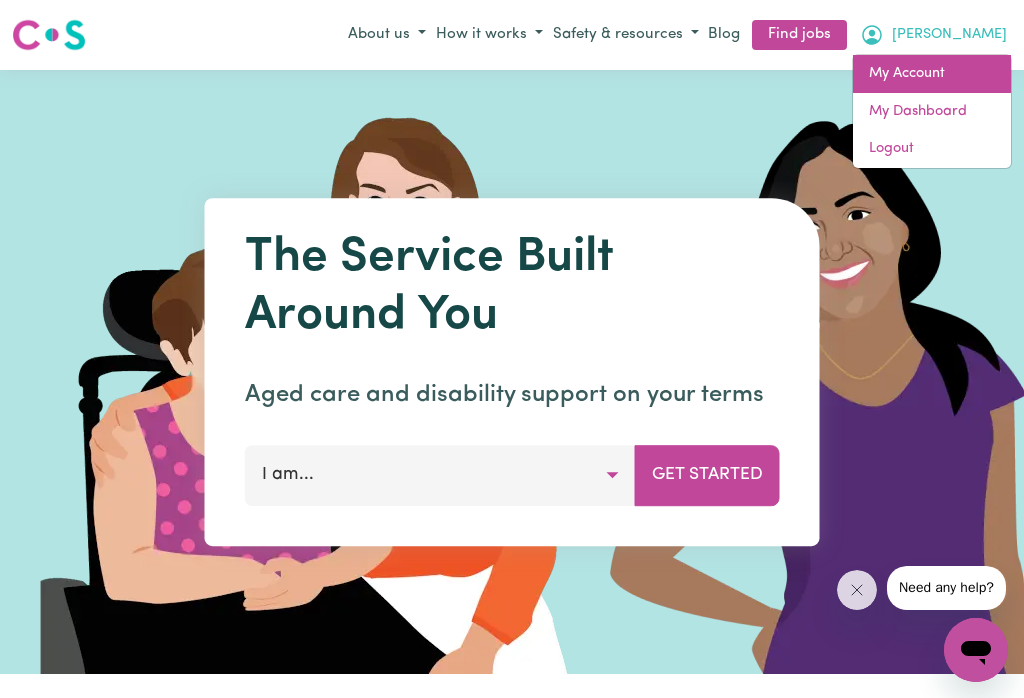 click on "My Account" at bounding box center (932, 74) 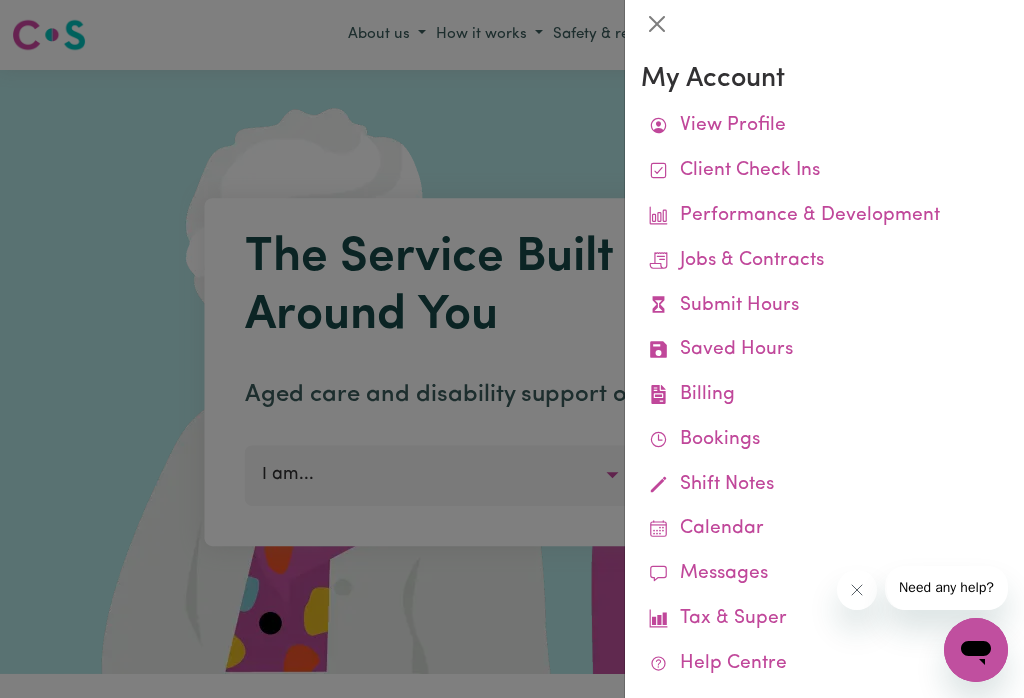 click on "Remittances" at bounding box center [0, 0] 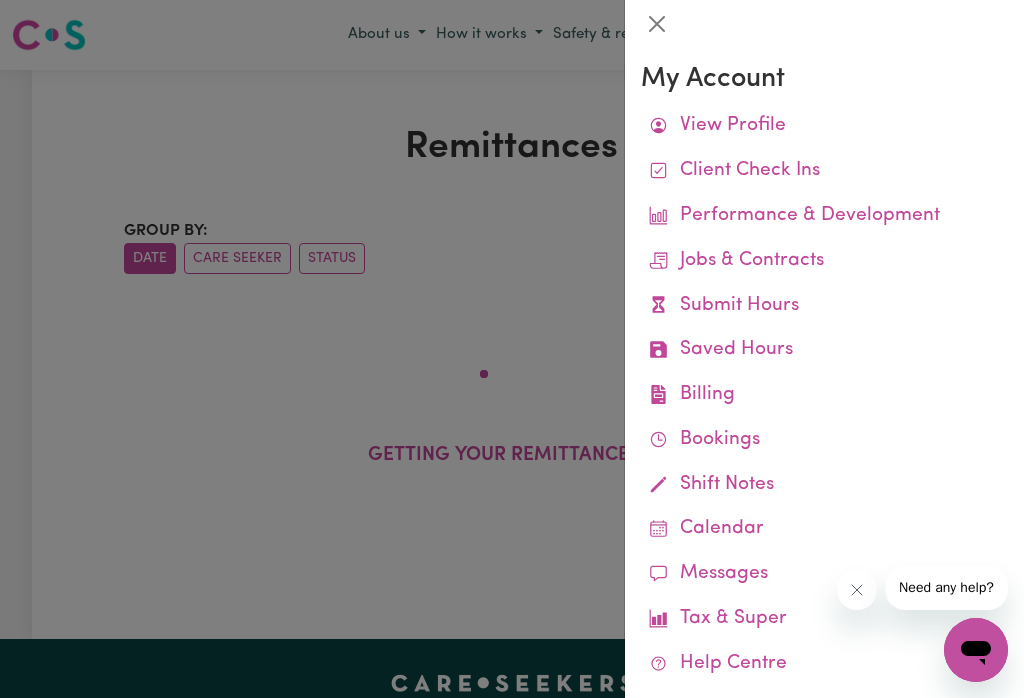 click at bounding box center (657, 24) 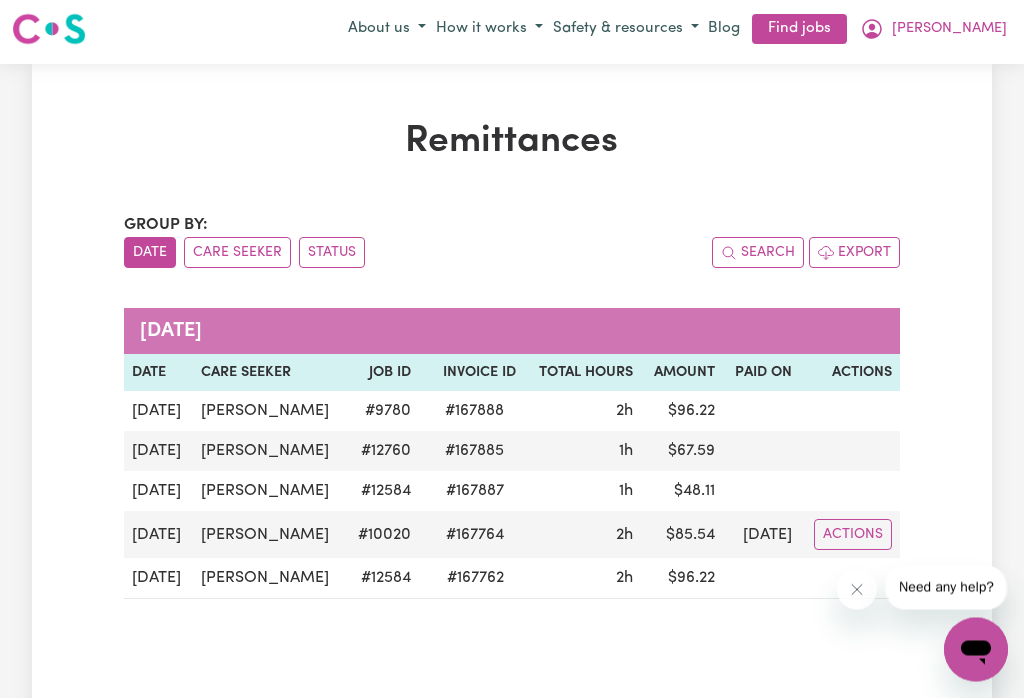scroll, scrollTop: 0, scrollLeft: 0, axis: both 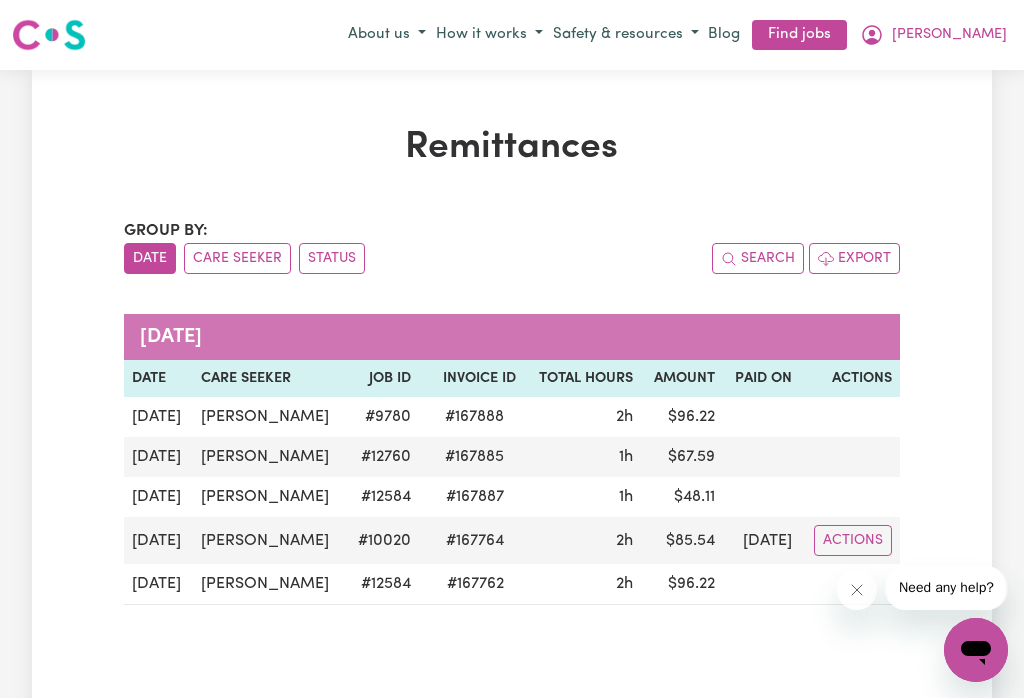 click 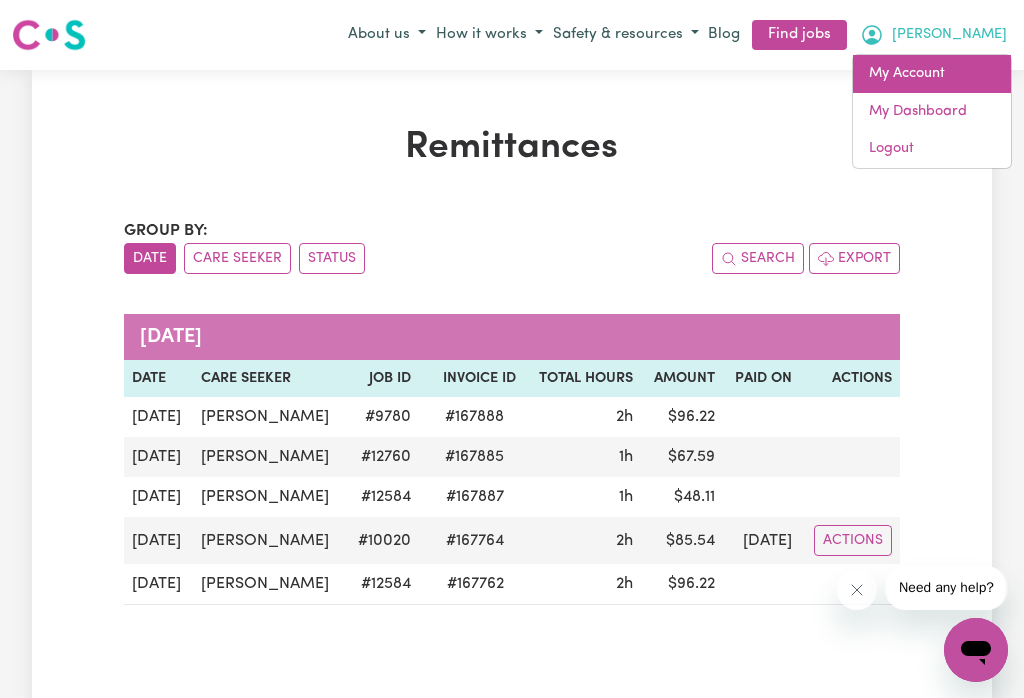 click on "My Account" at bounding box center (932, 74) 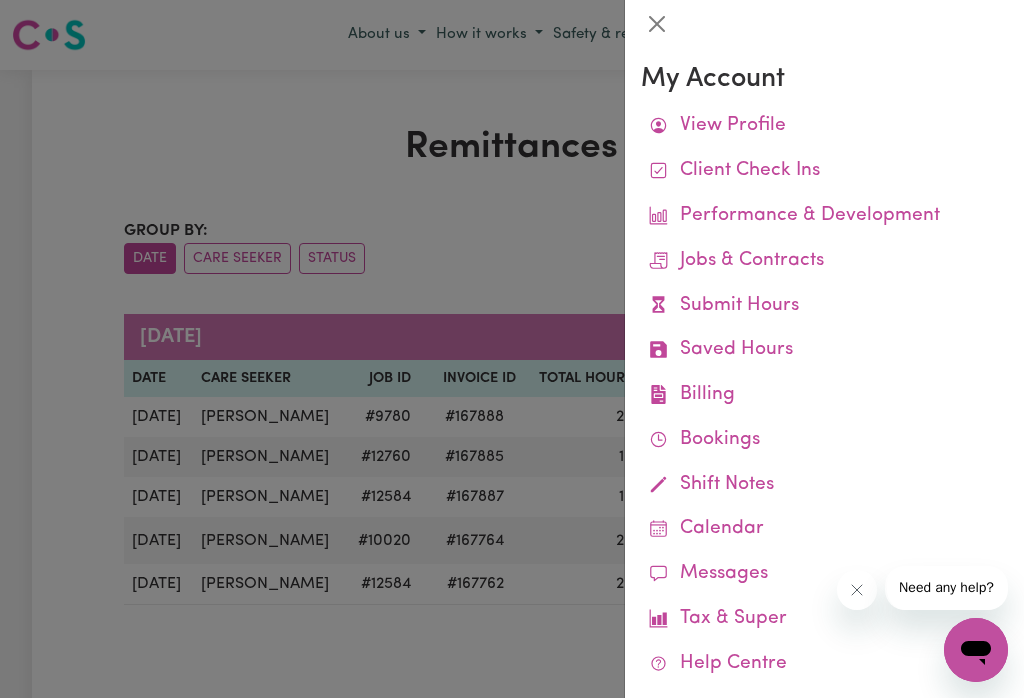 click on "Submit Hours" at bounding box center [824, 306] 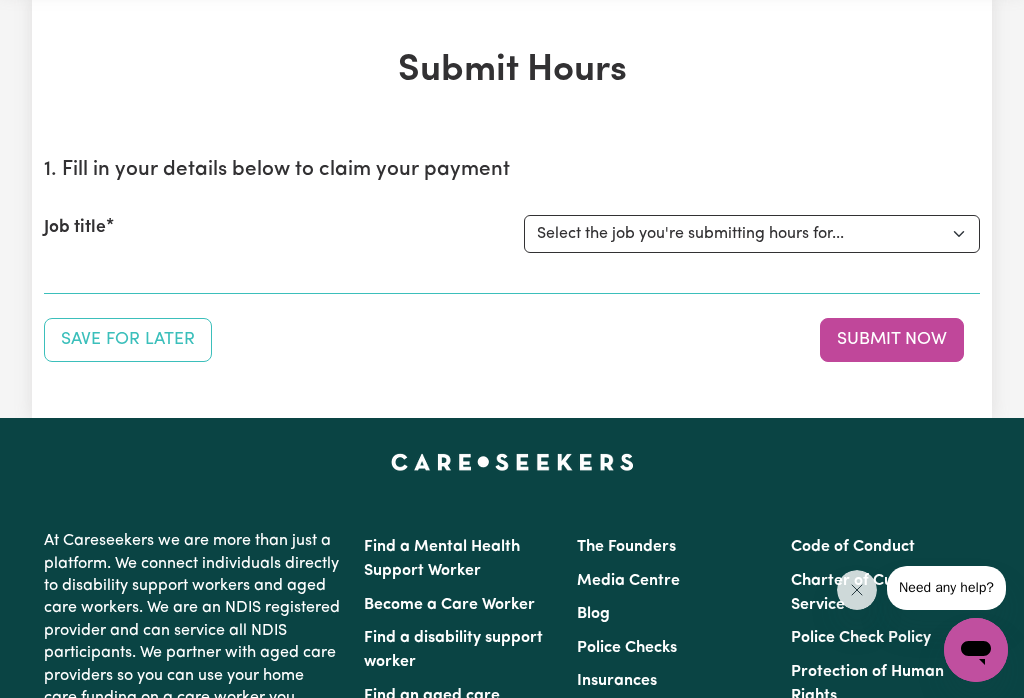 scroll, scrollTop: 71, scrollLeft: 0, axis: vertical 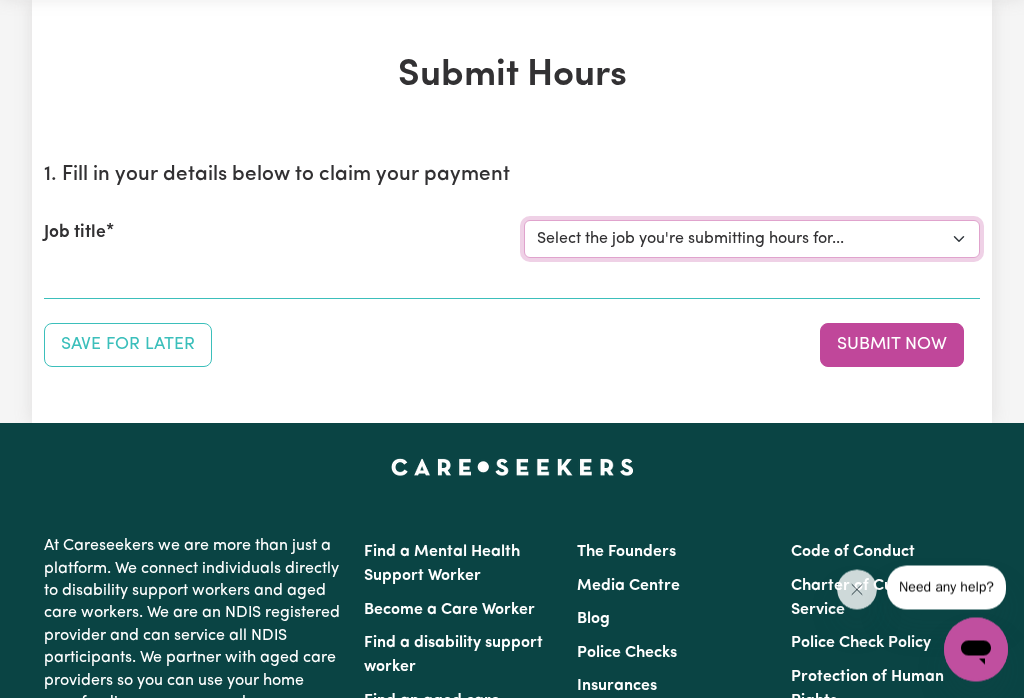click on "Select the job you're submitting hours for... [[PERSON_NAME]] Care Worker required for elderly [DEMOGRAPHIC_DATA] [DEMOGRAPHIC_DATA] in [GEOGRAPHIC_DATA] for Meal preparation, personal care, and social companionship [[PERSON_NAME]] Careworker for [DEMOGRAPHIC_DATA] [DEMOGRAPHIC_DATA] [[PERSON_NAME]] Personal Carer for [DEMOGRAPHIC_DATA] [DEMOGRAPHIC_DATA] in [GEOGRAPHIC_DATA] [[PERSON_NAME]] Support Worker required at  [GEOGRAPHIC_DATA], [GEOGRAPHIC_DATA] for Admin, Domestic Assistance, and Social Companionship  [[PERSON_NAME]] Social Companionship  [[PERSON_NAME]] Personal Carer for aged gentleman  in [GEOGRAPHIC_DATA]" at bounding box center [752, 240] 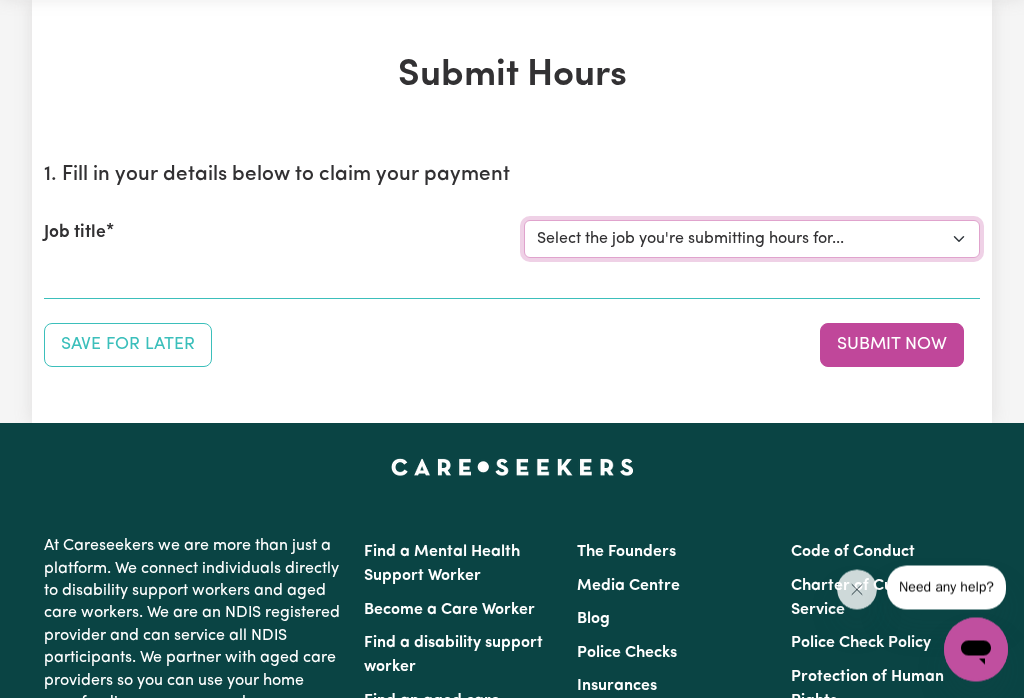 scroll, scrollTop: 72, scrollLeft: 0, axis: vertical 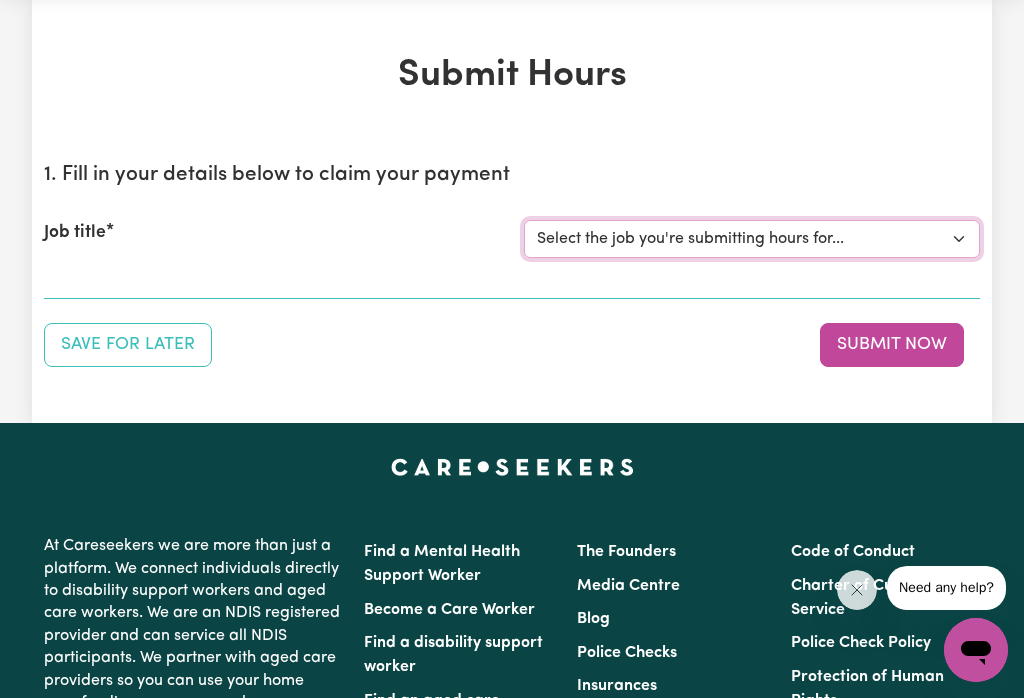 select on "12584" 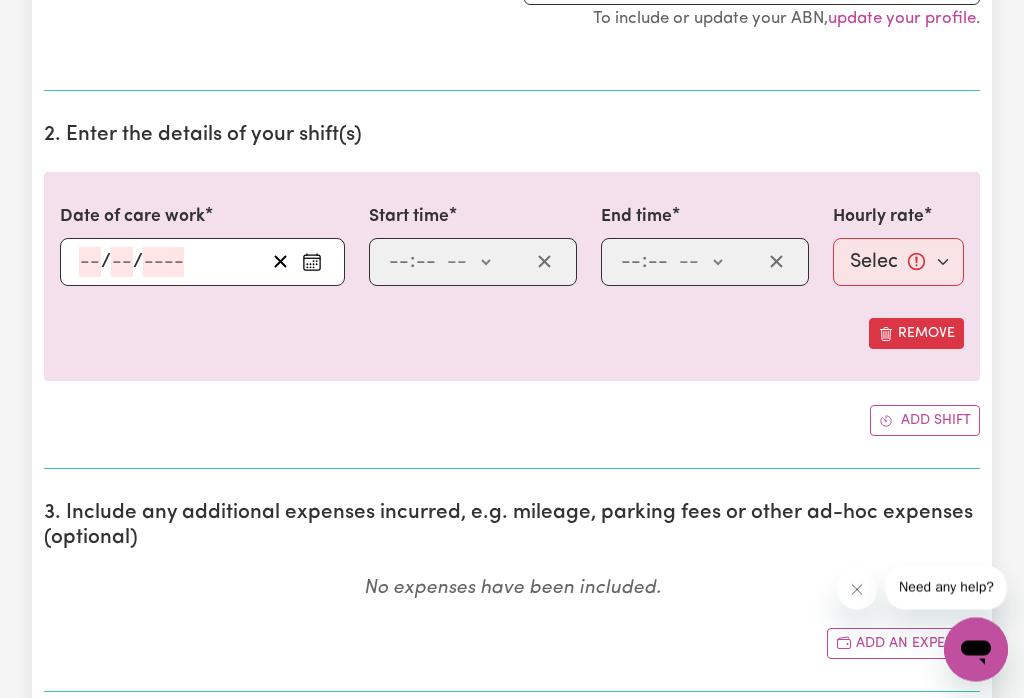 click 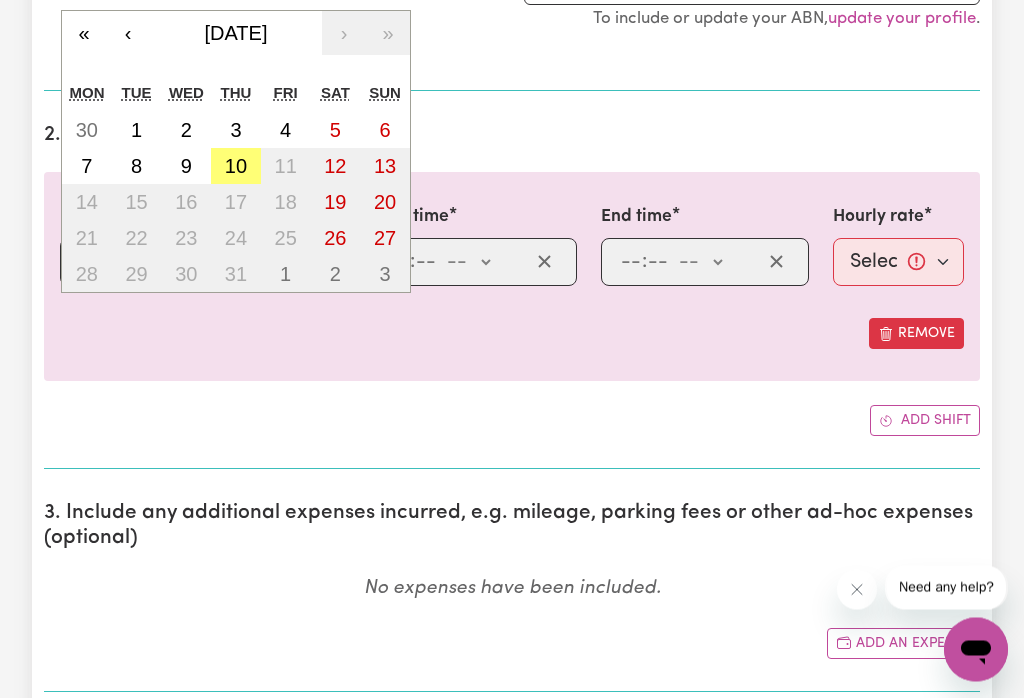 scroll, scrollTop: 490, scrollLeft: 0, axis: vertical 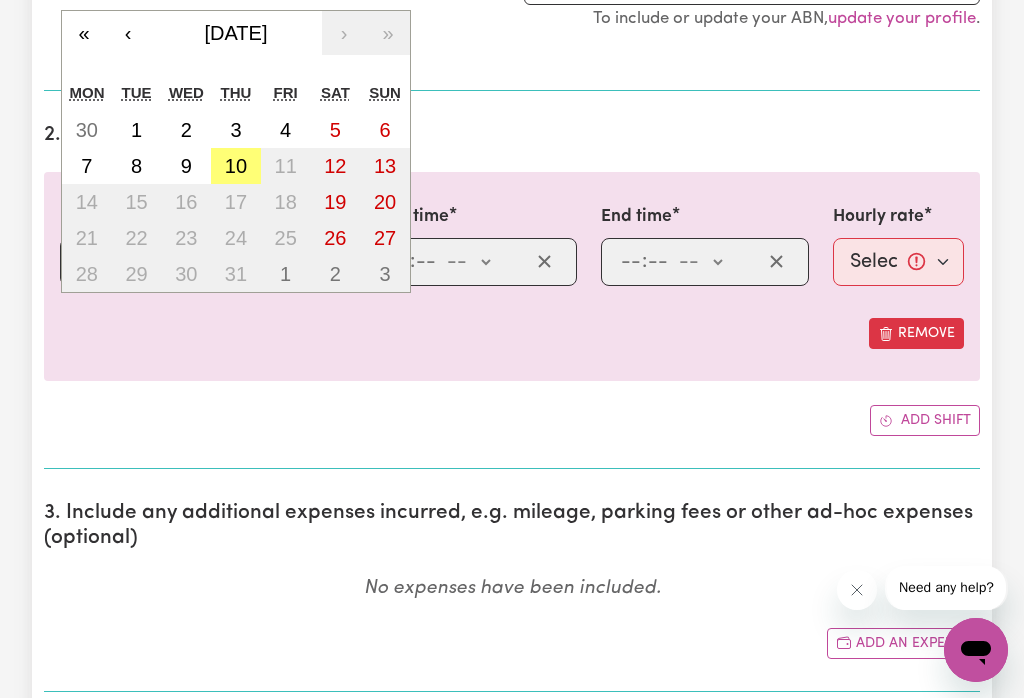 click on "10" at bounding box center (236, 166) 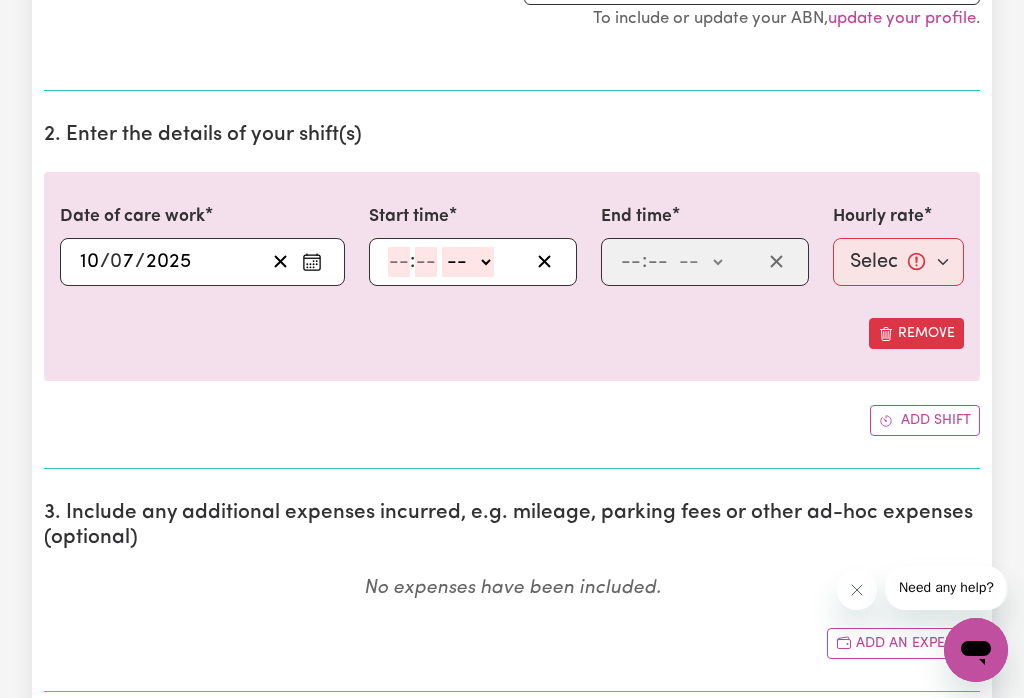 click on "-- am pm" 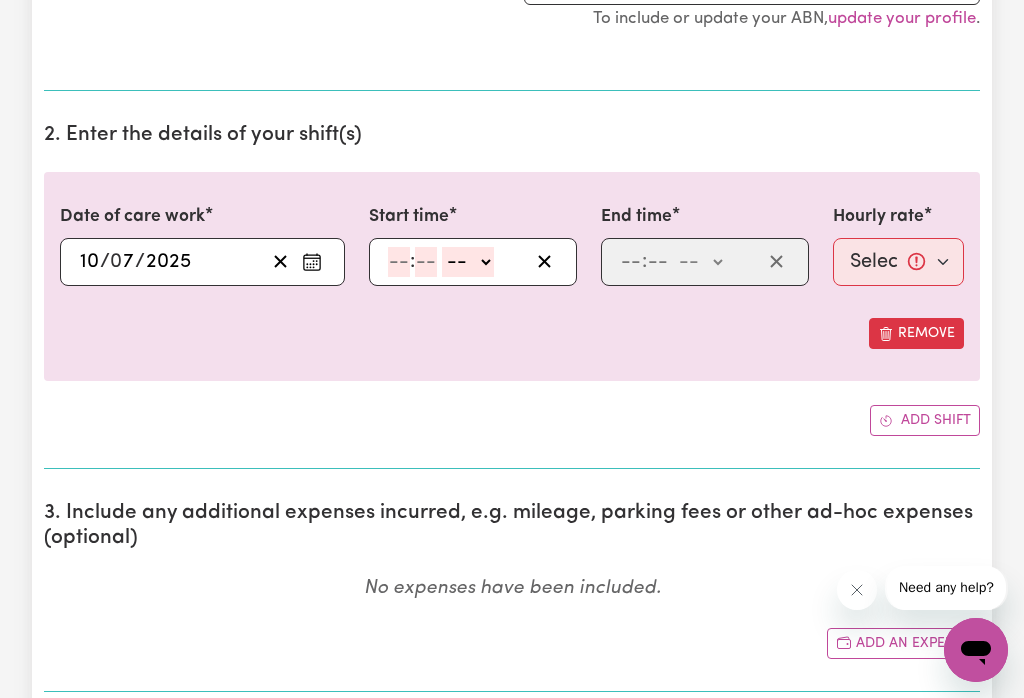 select on "am" 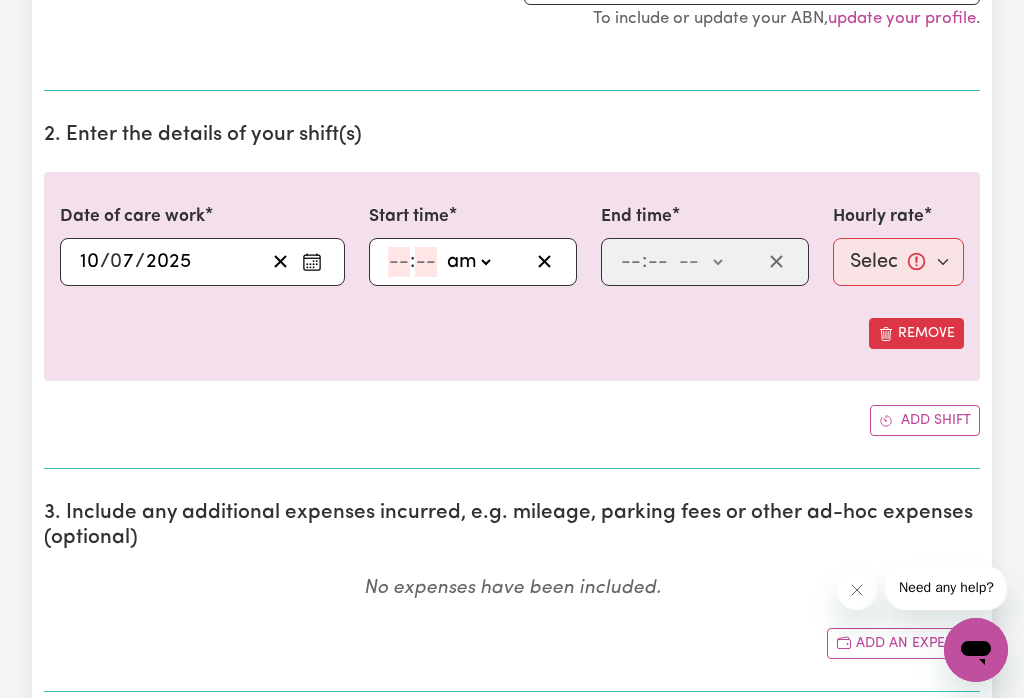 click 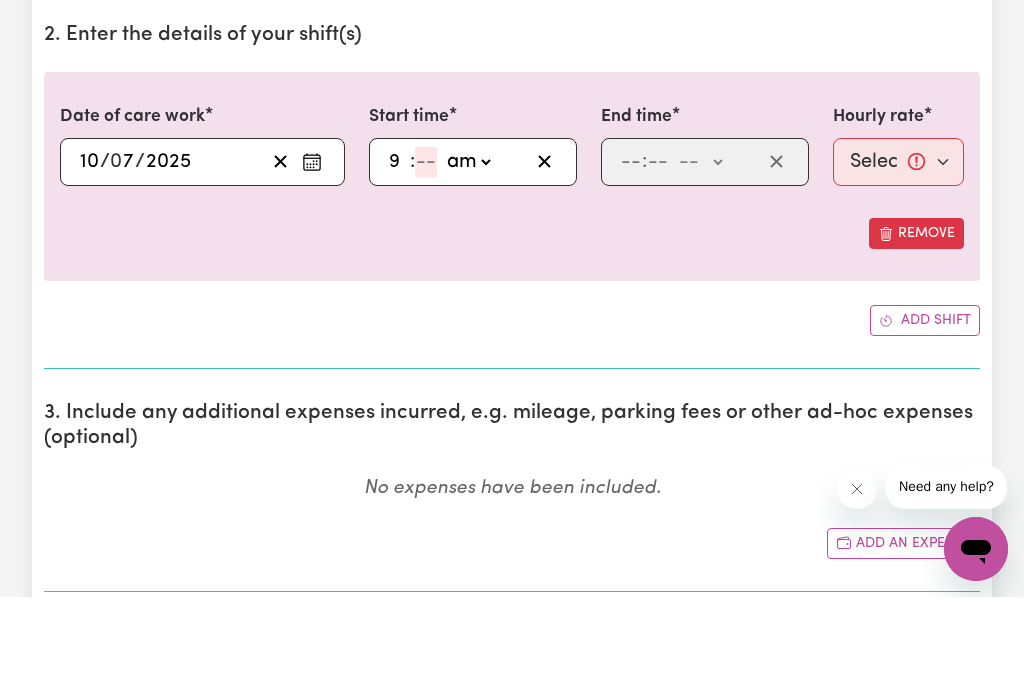 type on "9" 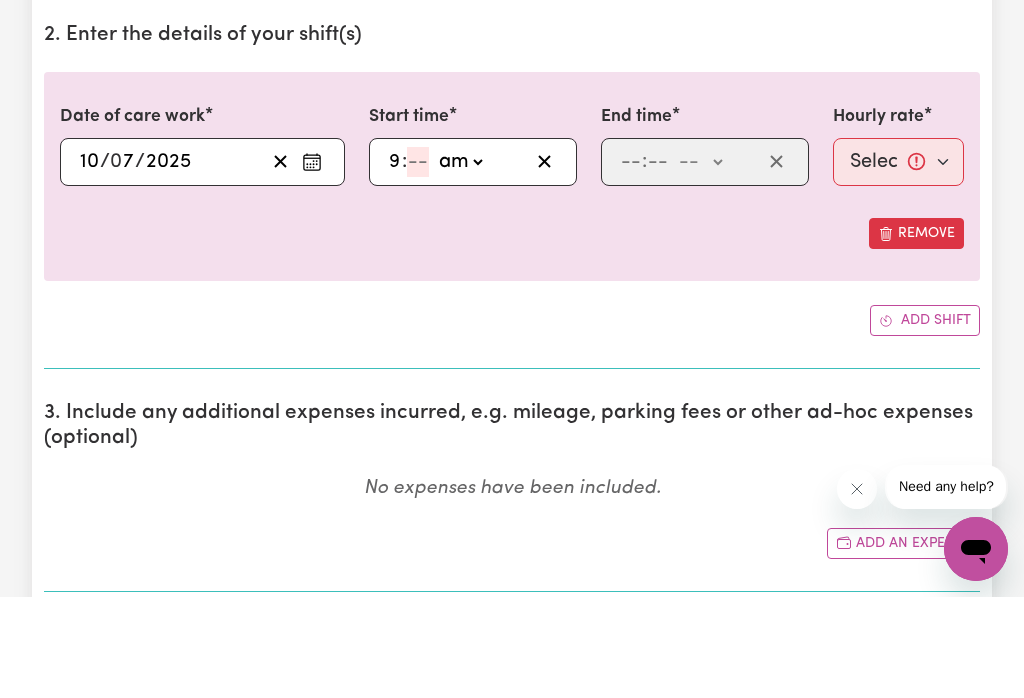 type on "0" 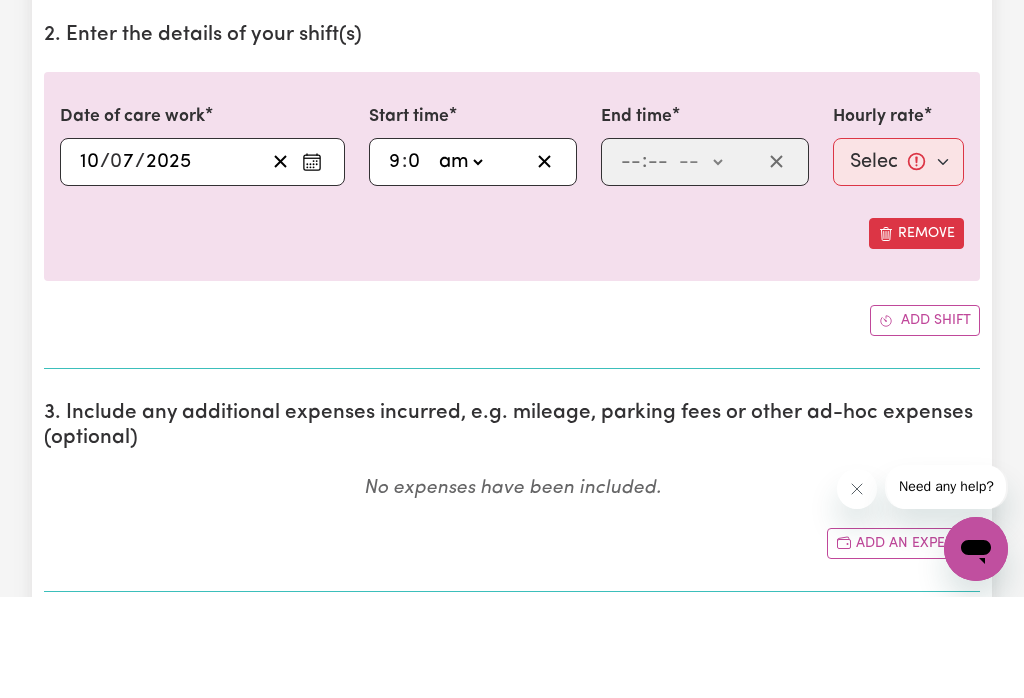 type on "09:00" 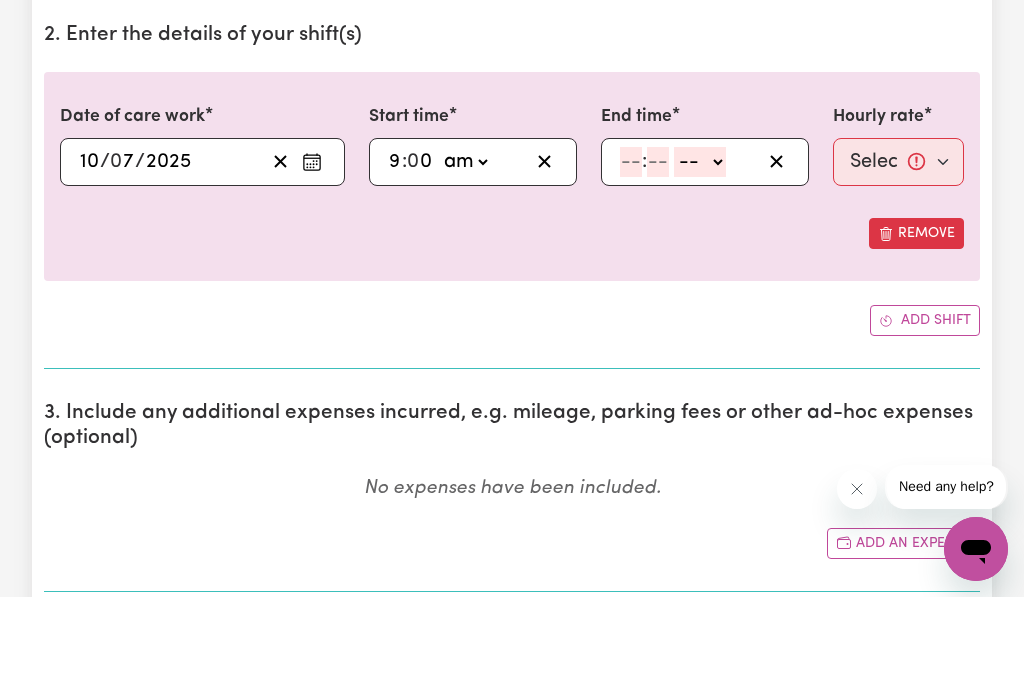 type on "0" 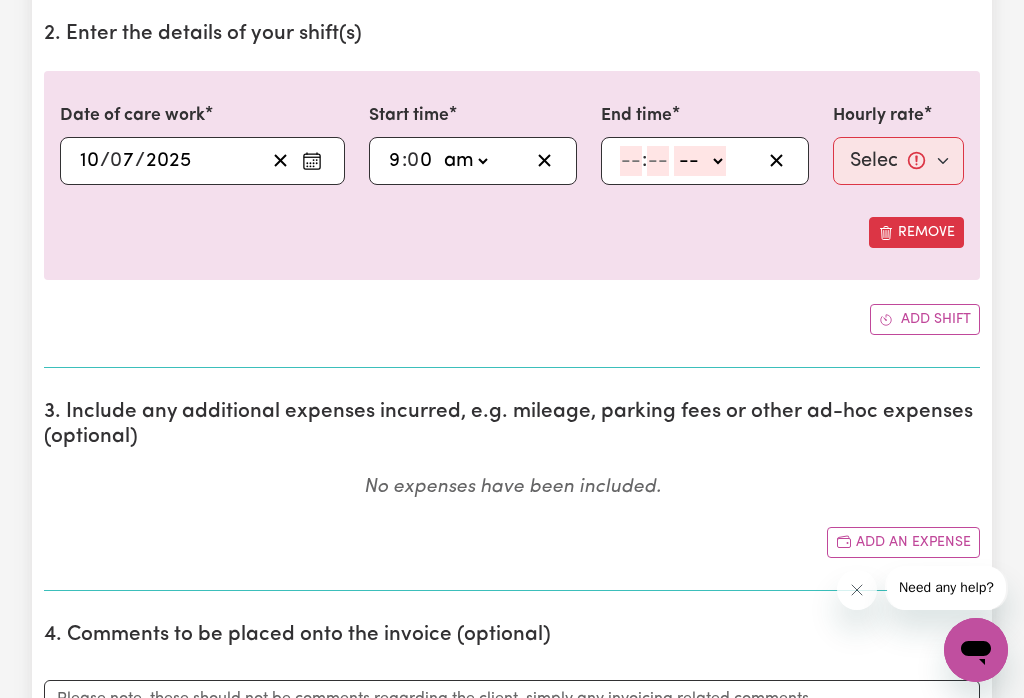 select on "am" 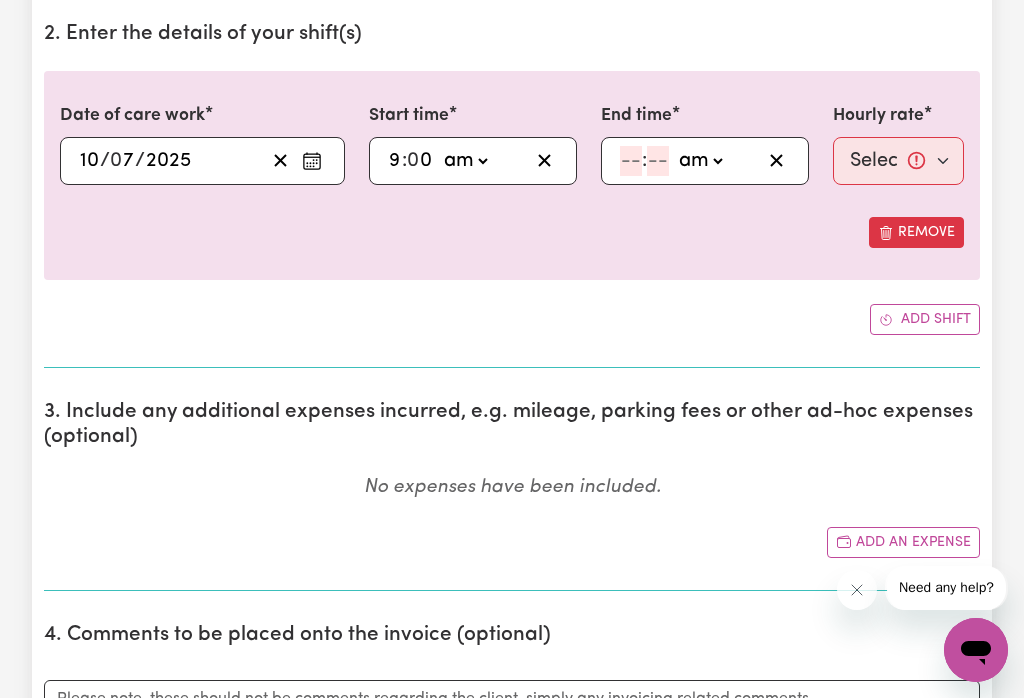 click 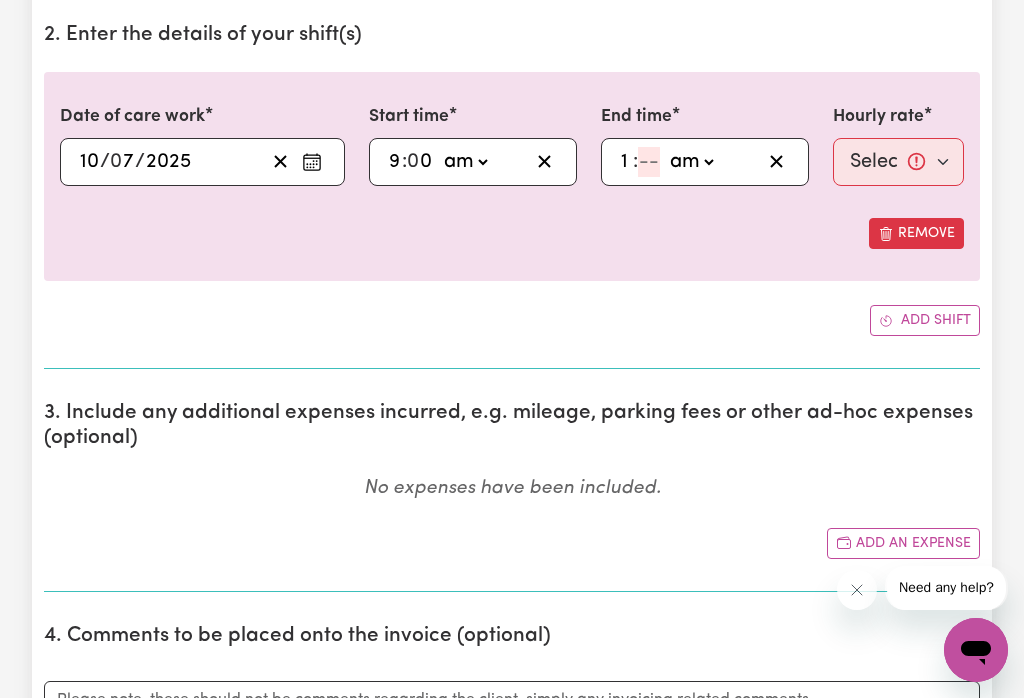 type on "11" 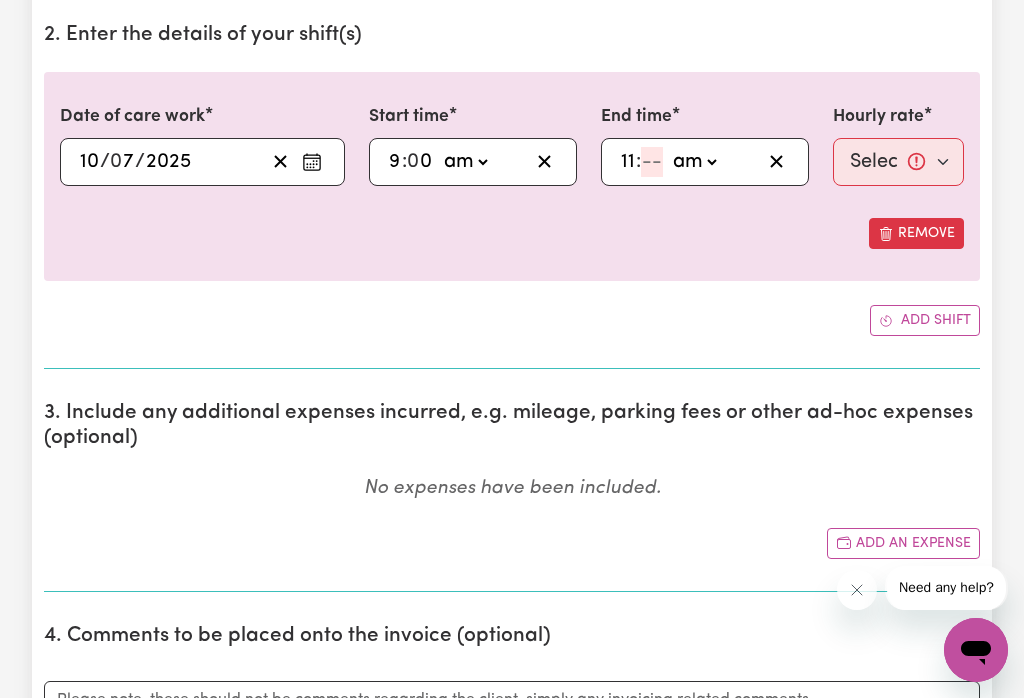 type on "0" 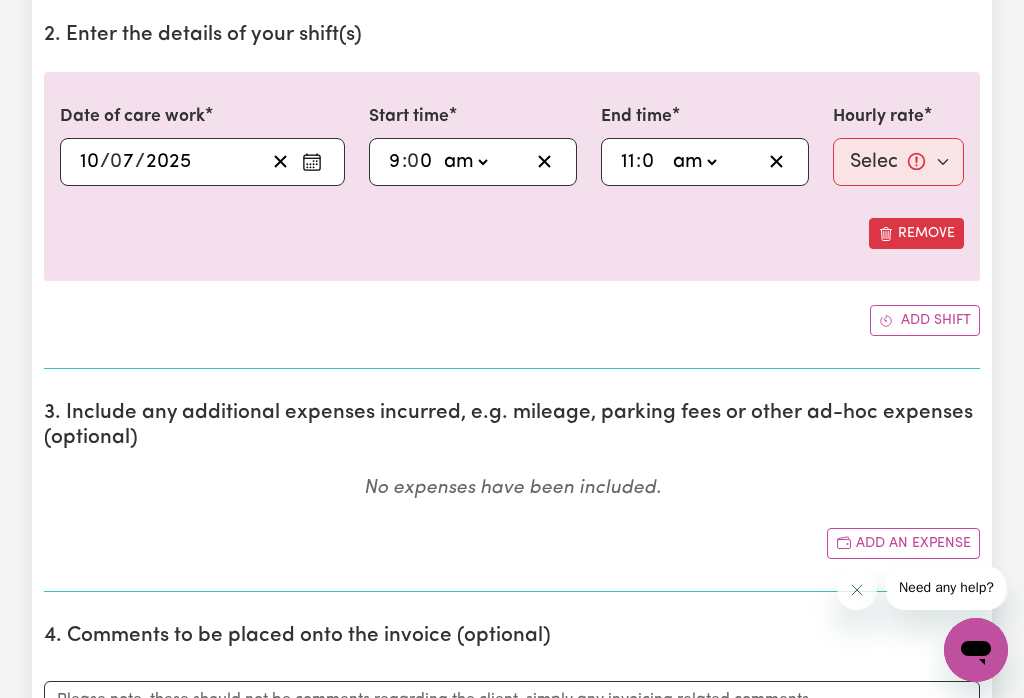 type on "11:00" 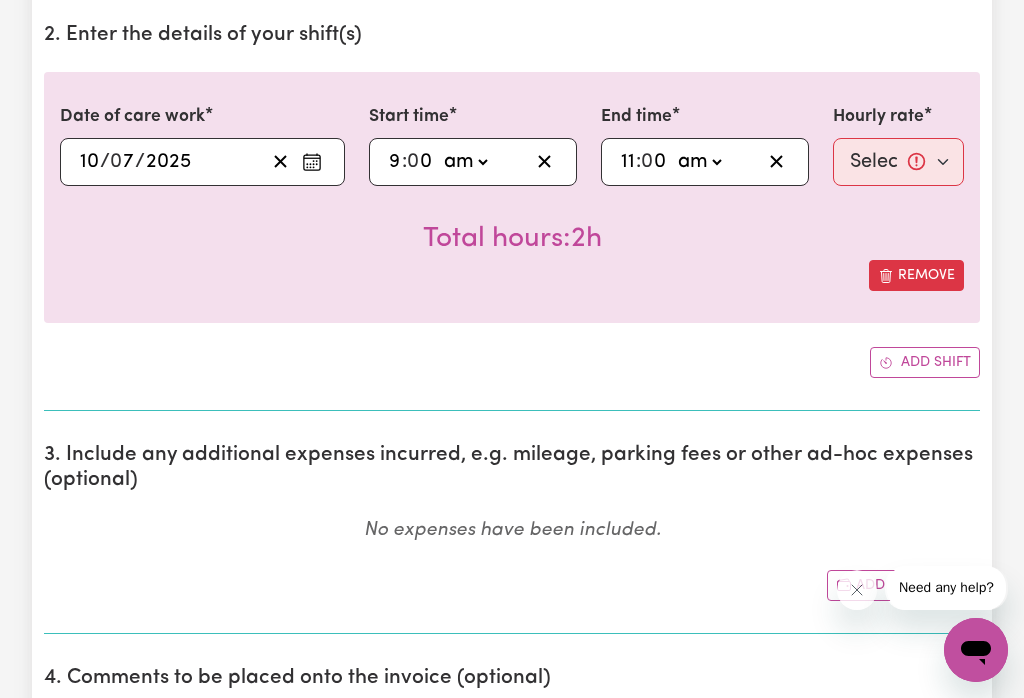 type on "0" 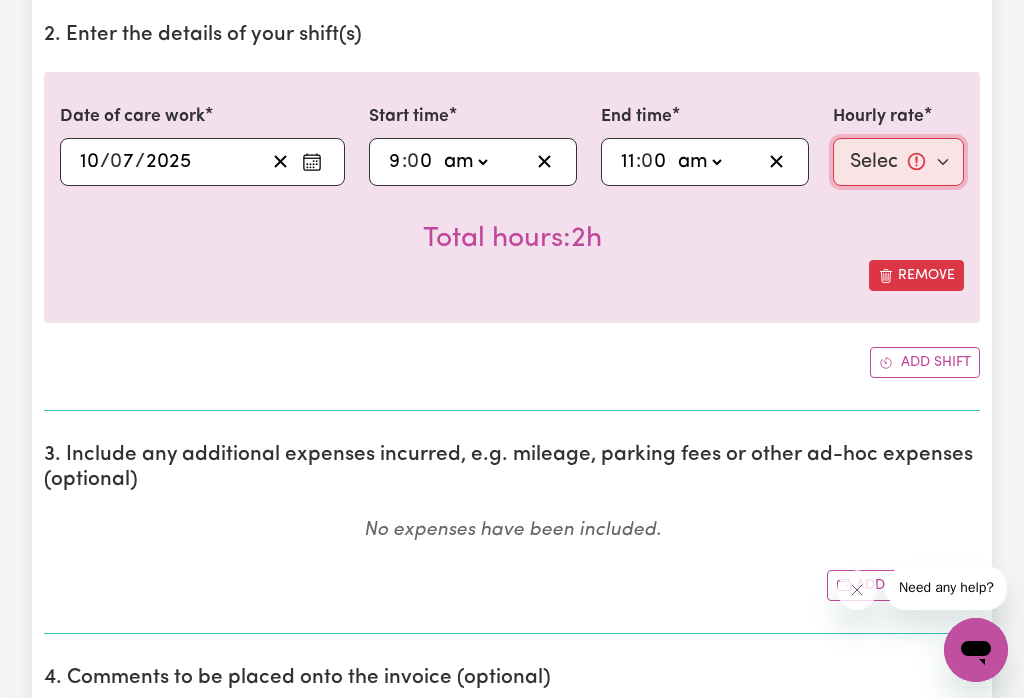 scroll, scrollTop: 591, scrollLeft: 0, axis: vertical 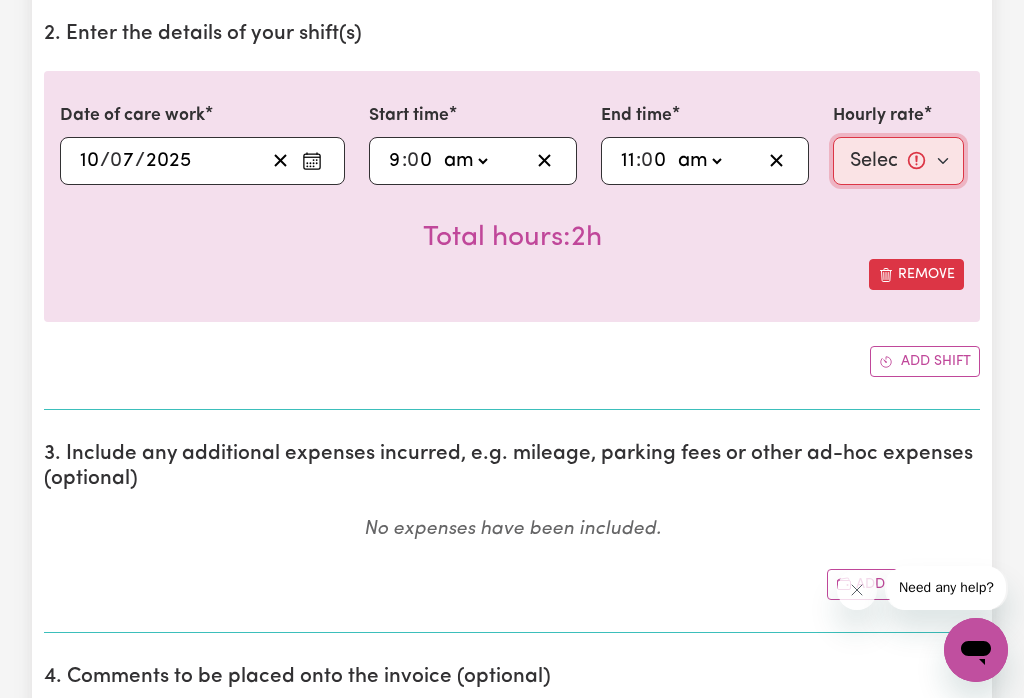 select on "52.87-Weekday" 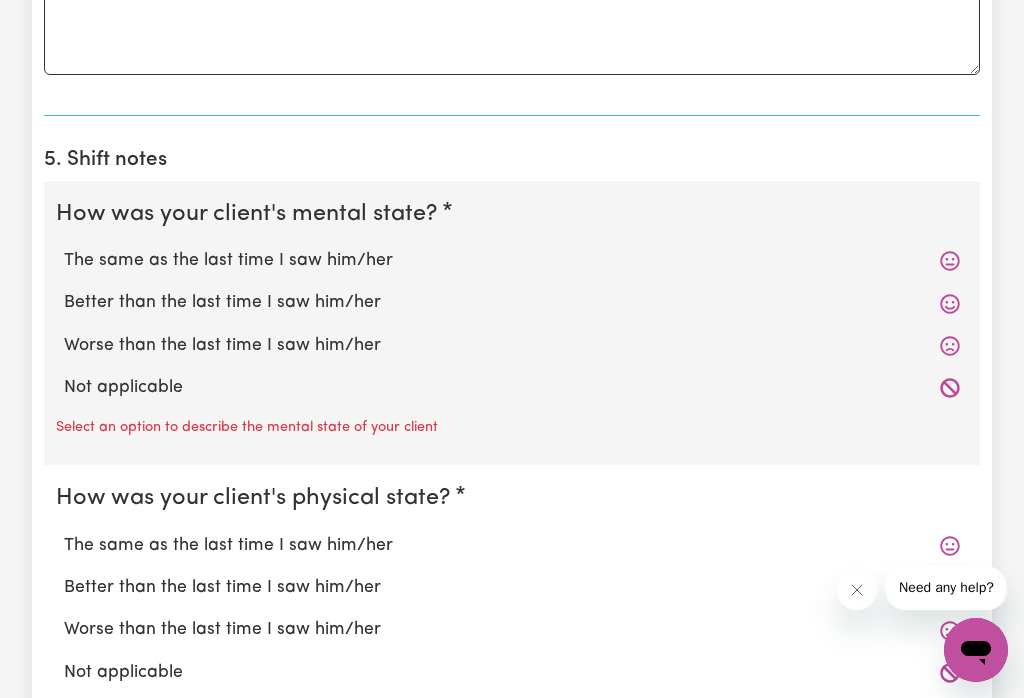 click on "The same as the last time I saw him/her" at bounding box center (512, 261) 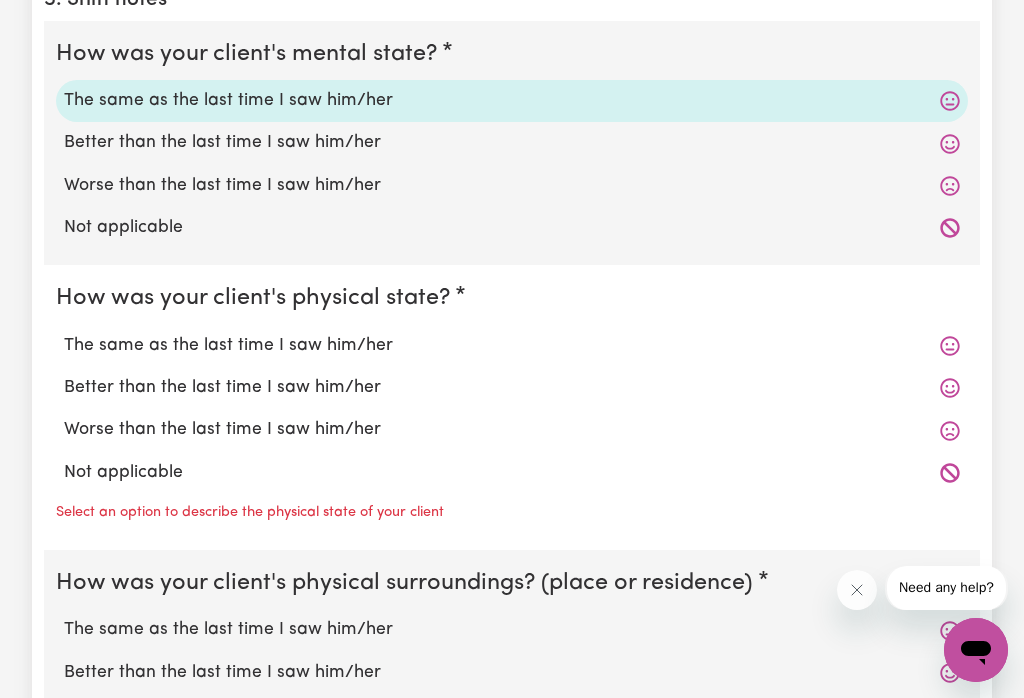 click on "The same as the last time I saw him/her" at bounding box center (512, 346) 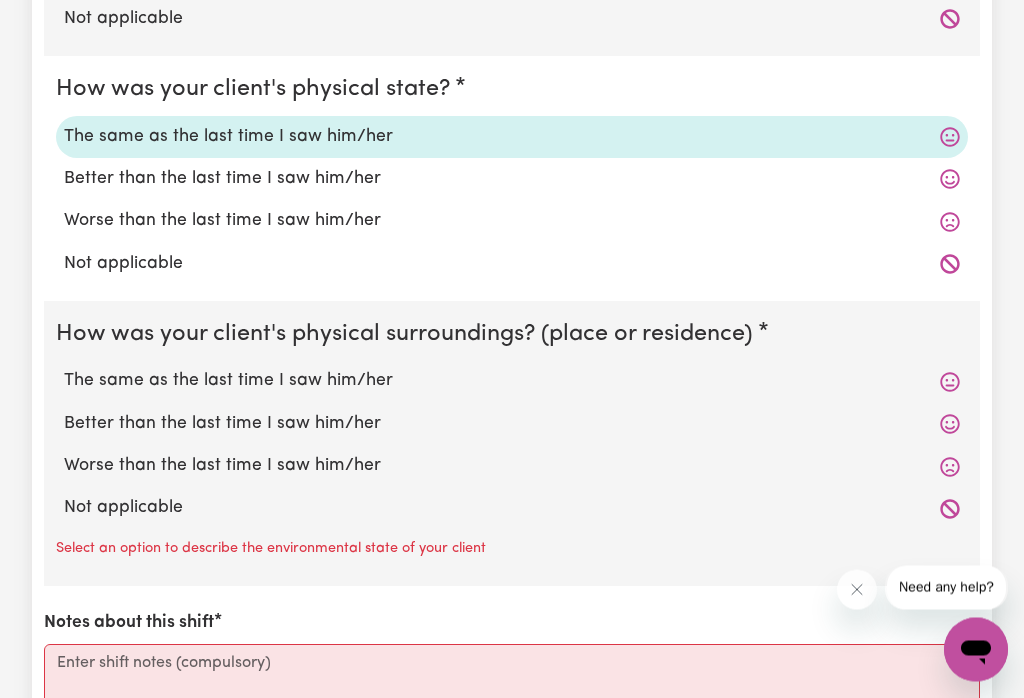 scroll, scrollTop: 1751, scrollLeft: 0, axis: vertical 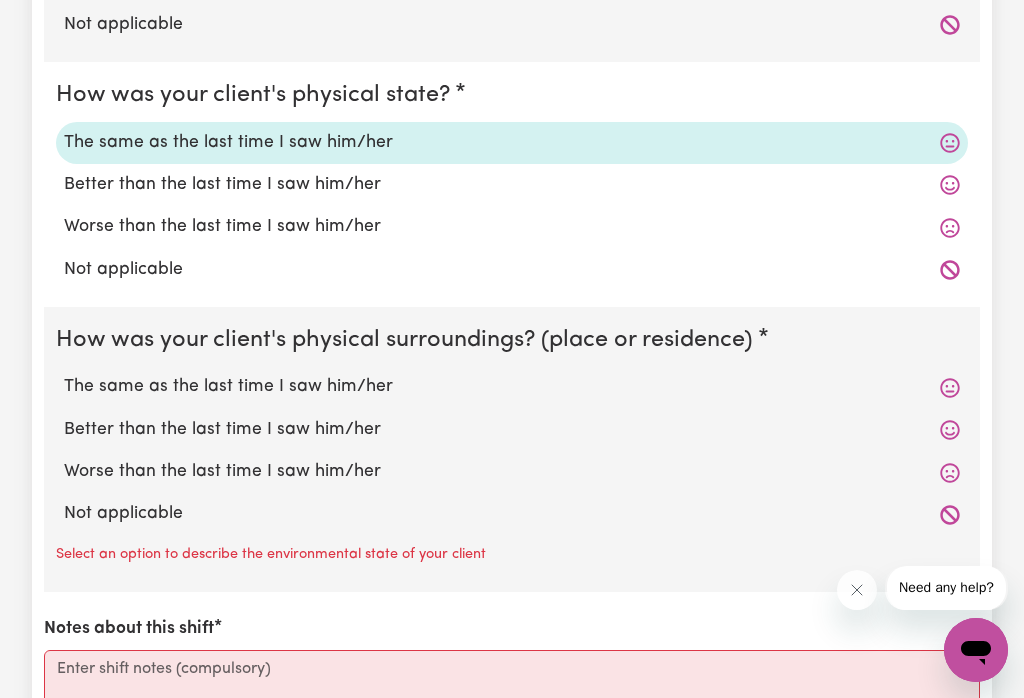 click on "The same as the last time I saw him/her" at bounding box center (512, 387) 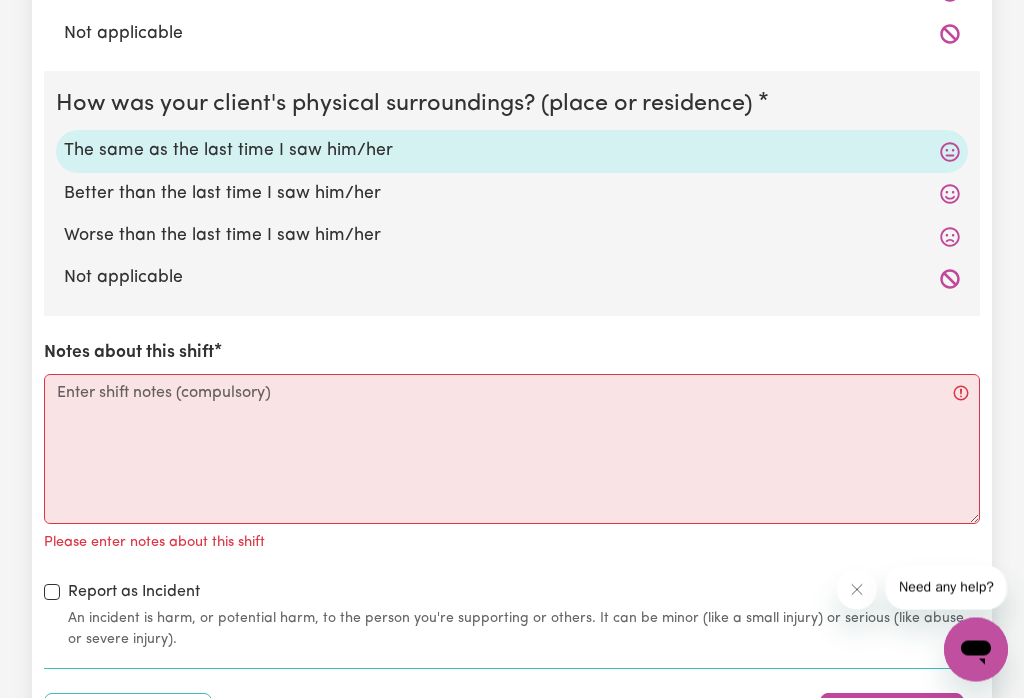 scroll, scrollTop: 1990, scrollLeft: 0, axis: vertical 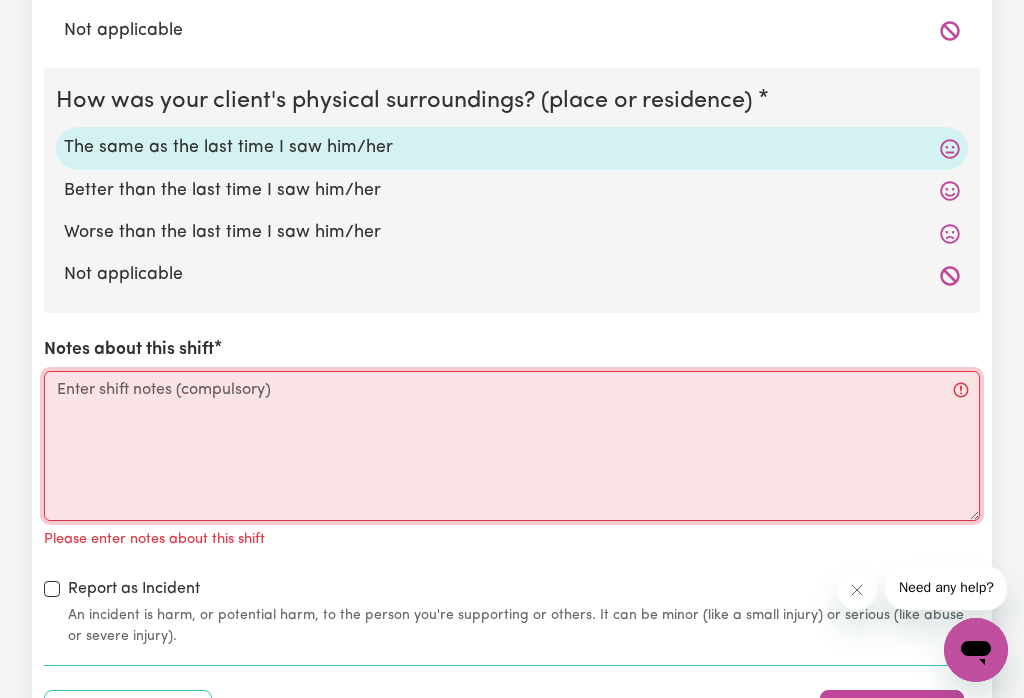click on "Notes about this shift" at bounding box center (512, 446) 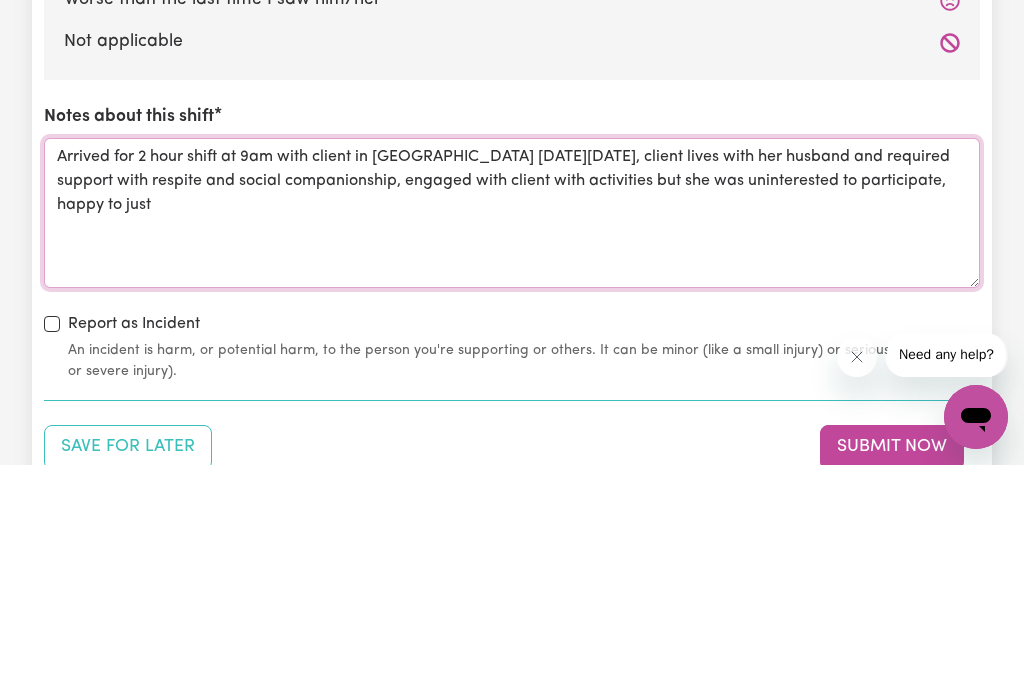 click on "Arrived for 2 hour shift at 9am with client in [GEOGRAPHIC_DATA] [DATE][DATE], client lives with her husband and required support with respite and social companionship, engaged with client with activities but she was uninterested to participate, happy to just" at bounding box center (512, 446) 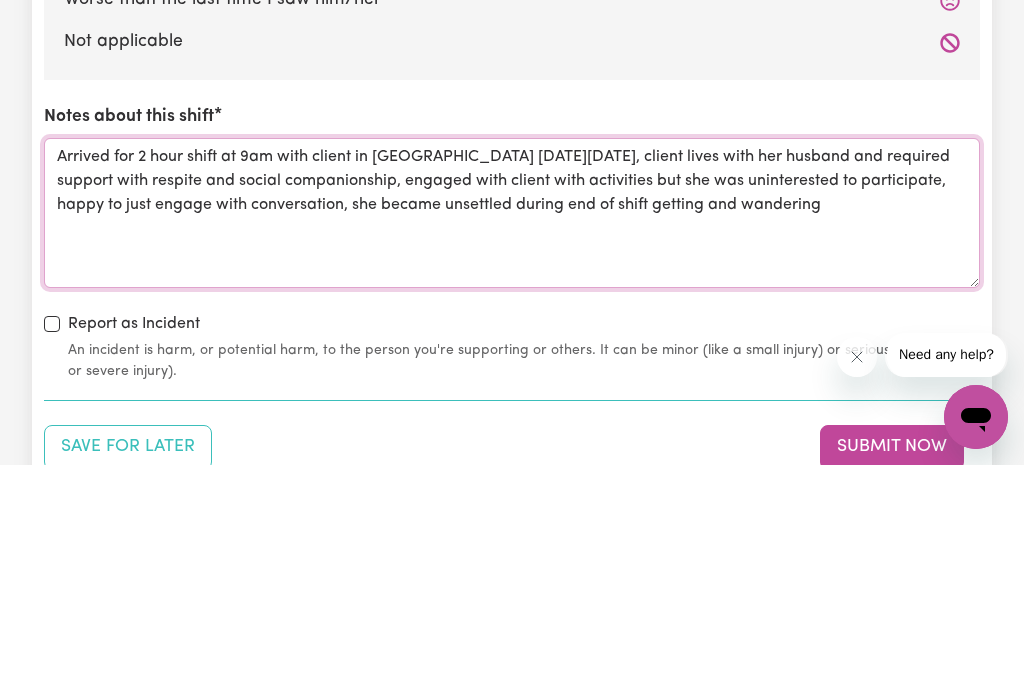 click on "Arrived for 2 hour shift at 9am with client in [GEOGRAPHIC_DATA] [DATE][DATE], client lives with her husband and required support with respite and social companionship, engaged with client with activities but she was uninterested to participate, happy to just engage with conversation, she became unsettled during end of shift getting and wandering" at bounding box center [512, 446] 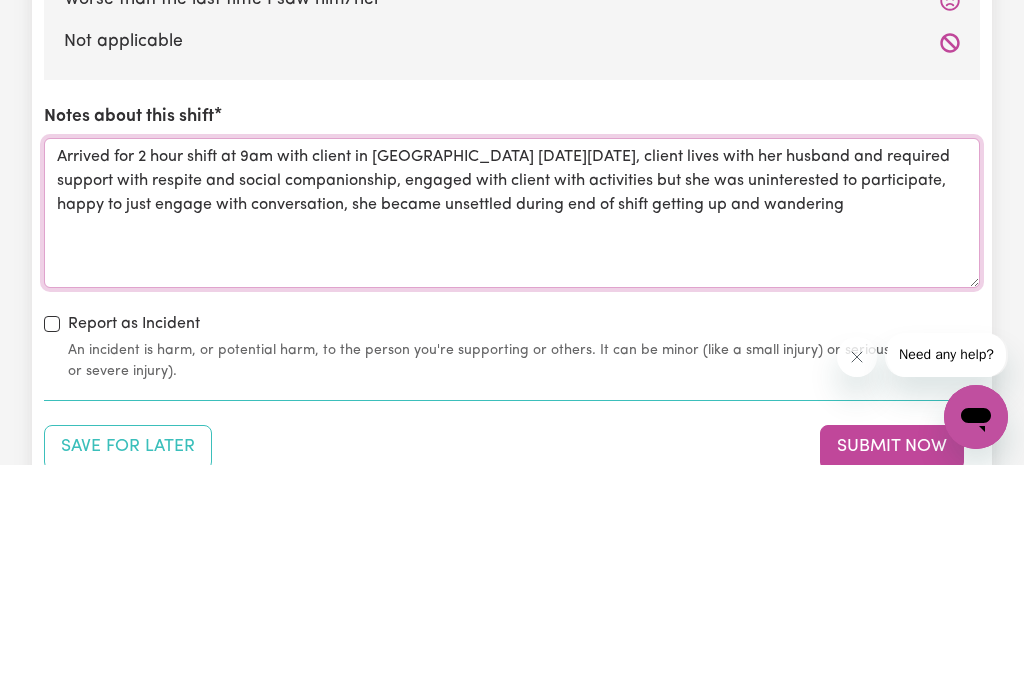 click on "Arrived for 2 hour shift at 9am with client in [GEOGRAPHIC_DATA] [DATE][DATE], client lives with her husband and required support with respite and social companionship, engaged with client with activities but she was uninterested to participate, happy to just engage with conversation, she became unsettled during end of shift getting up and wandering" at bounding box center [512, 446] 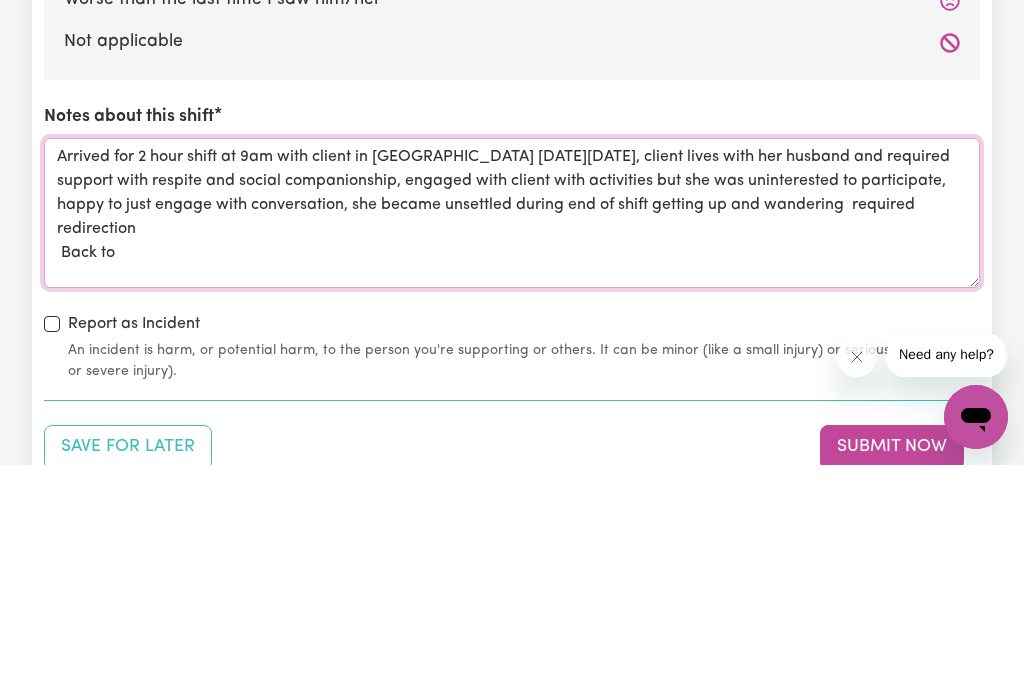 click on "Arrived for 2 hour shift at 9am with client in [GEOGRAPHIC_DATA] [DATE][DATE], client lives with her husband and required support with respite and social companionship, engaged with client with activities but she was uninterested to participate, happy to just engage with conversation, she became unsettled during end of shift getting up and wandering  required redirection
Back to" at bounding box center [512, 446] 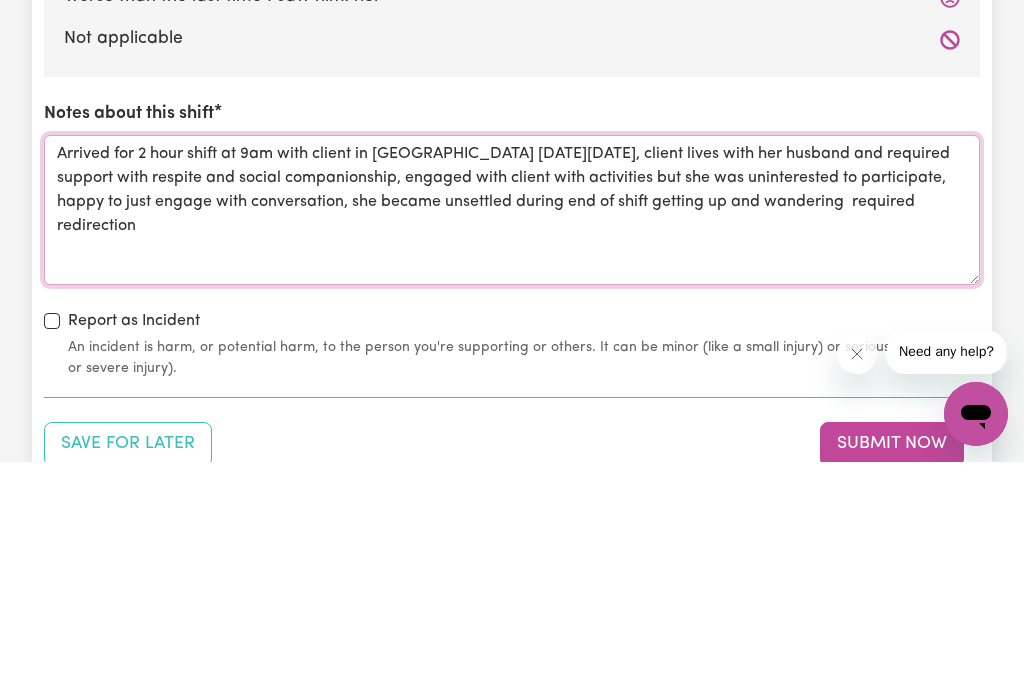 click on "Arrived for 2 hour shift at 9am with client in [GEOGRAPHIC_DATA] [DATE][DATE], client lives with her husband and required support with respite and social companionship, engaged with client with activities but she was uninterested to participate, happy to just engage with conversation, she became unsettled during end of shift getting up and wandering  required redirection" at bounding box center (512, 446) 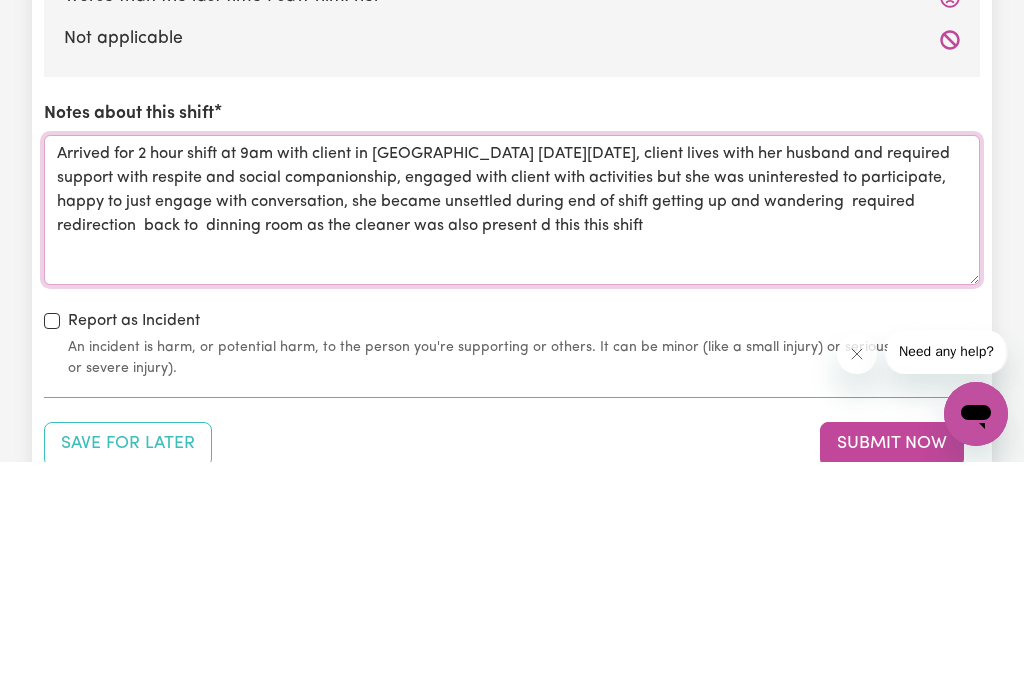 click on "Arrived for 2 hour shift at 9am with client in [GEOGRAPHIC_DATA] [DATE][DATE], client lives with her husband and required support with respite and social companionship, engaged with client with activities but she was uninterested to participate, happy to just engage with conversation, she became unsettled during end of shift getting up and wandering  required redirection  back to  dinning room as the cleaner was also present d this this shift" at bounding box center [512, 446] 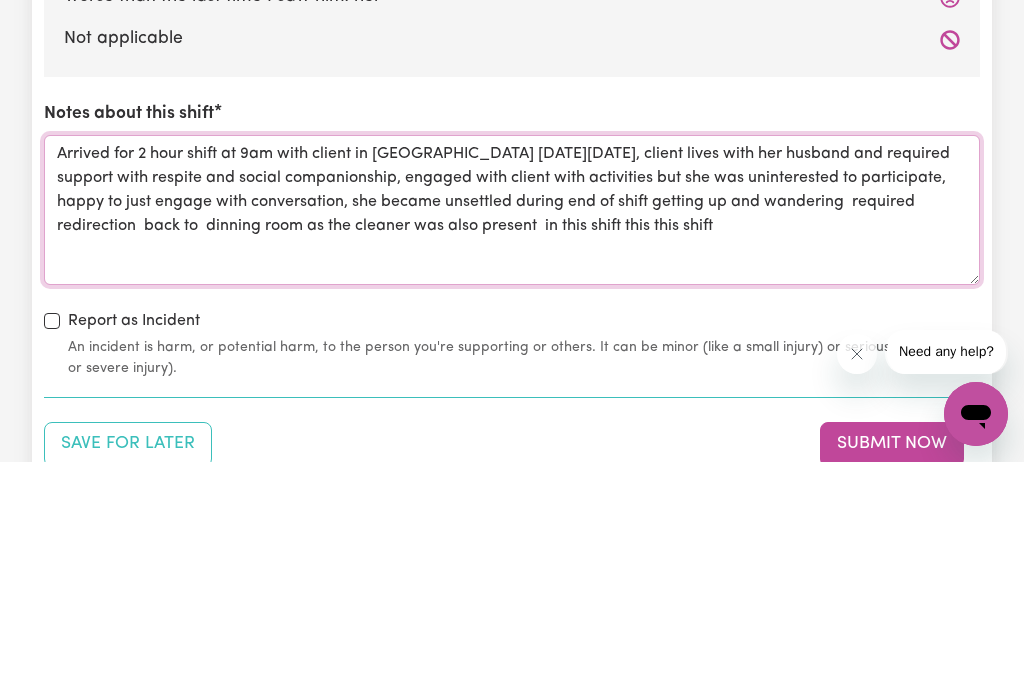 click on "Arrived for 2 hour shift at 9am with client in [GEOGRAPHIC_DATA] [DATE][DATE], client lives with her husband and required support with respite and social companionship, engaged with client with activities but she was uninterested to participate, happy to just engage with conversation, she became unsettled during end of shift getting up and wandering  required redirection  back to  dinning room as the cleaner was also present  in this shift this this shift" at bounding box center [512, 446] 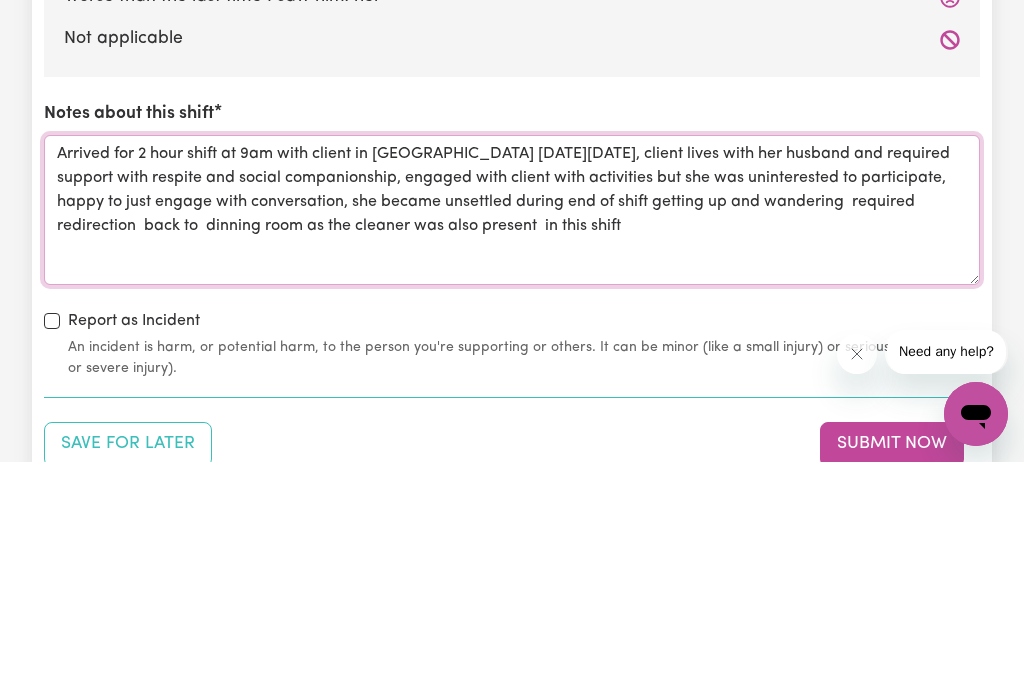click on "Arrived for 2 hour shift at 9am with client in [GEOGRAPHIC_DATA] [DATE][DATE], client lives with her husband and required support with respite and social companionship, engaged with client with activities but she was uninterested to participate, happy to just engage with conversation, she became unsettled during end of shift getting up and wandering  required redirection  back to  dinning room as the cleaner was also present  in this shift" at bounding box center (512, 446) 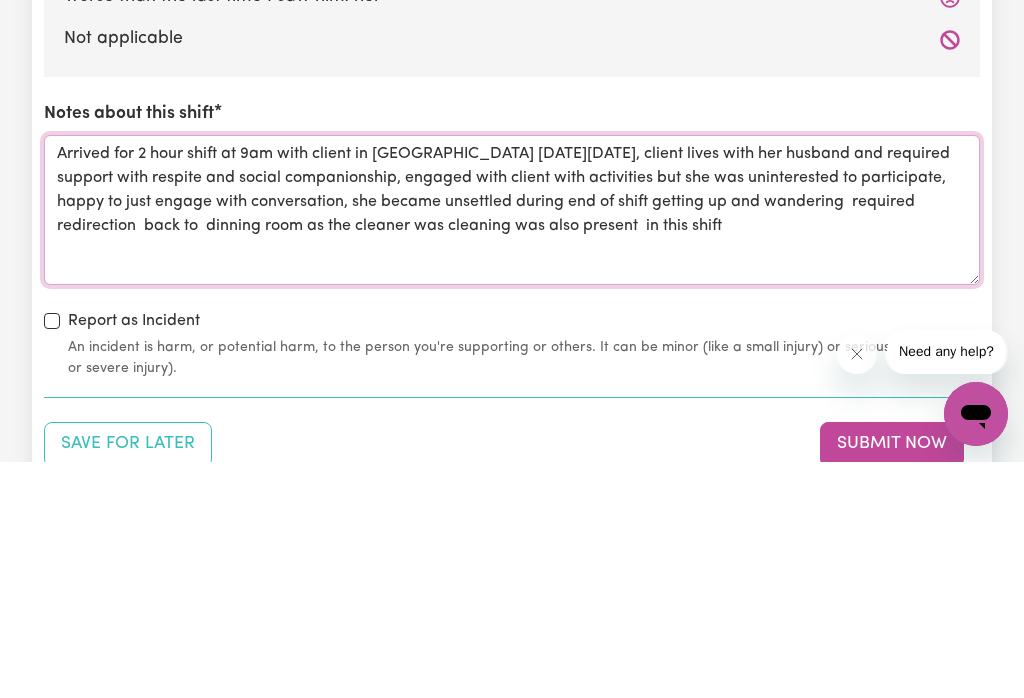 click on "Arrived for 2 hour shift at 9am with client in [GEOGRAPHIC_DATA] [DATE][DATE], client lives with her husband and required support with respite and social companionship, engaged with client with activities but she was uninterested to participate, happy to just engage with conversation, she became unsettled during end of shift getting up and wandering  required redirection  back to  dinning room as the cleaner was cleaning was also present  in this shift" at bounding box center [512, 446] 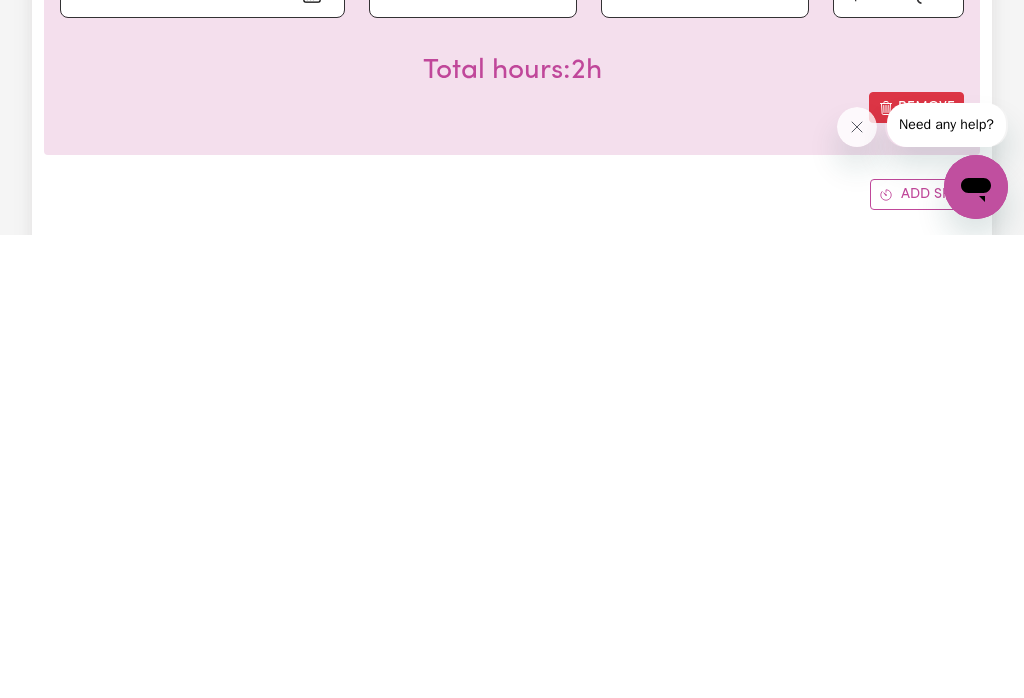 scroll, scrollTop: 277, scrollLeft: 0, axis: vertical 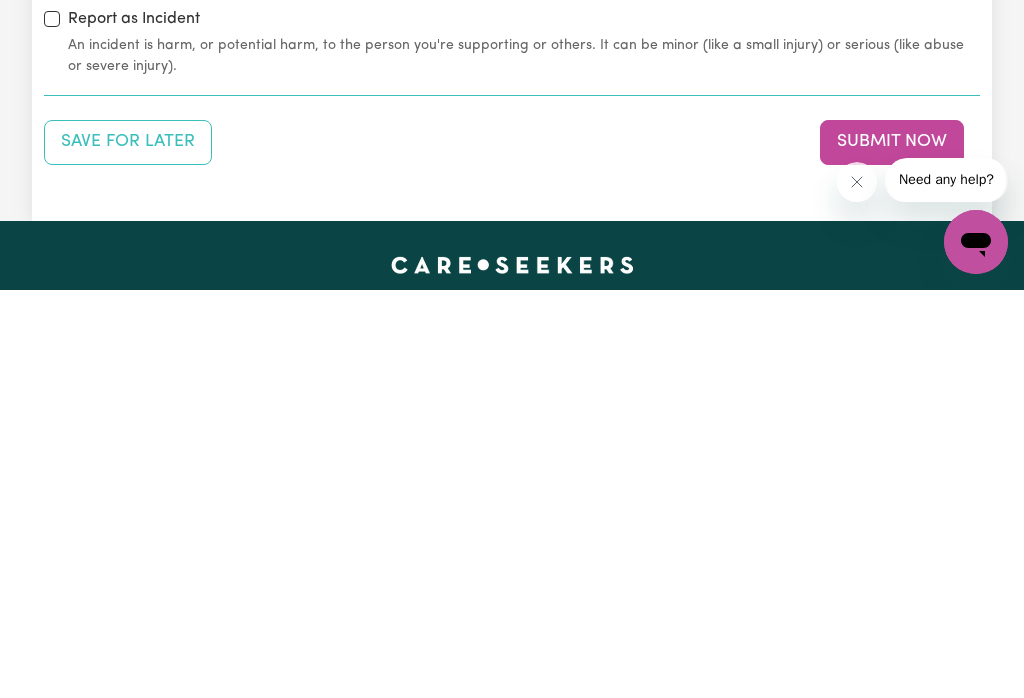 type on "Arrived for 2 hour shift at 9am with client in [GEOGRAPHIC_DATA] [DATE][DATE], client lives with her husband and required support with respite and social companionship, engaged with client with activities but she was uninterested to participate, happy to just engage with conversation, she became unsettled during end of shift getting up and wandering  required redirection  back to  dinning room as the cleaner was present and cleaning  house and floors.. 2 hour shift completed at 11am when husband returned from community access." 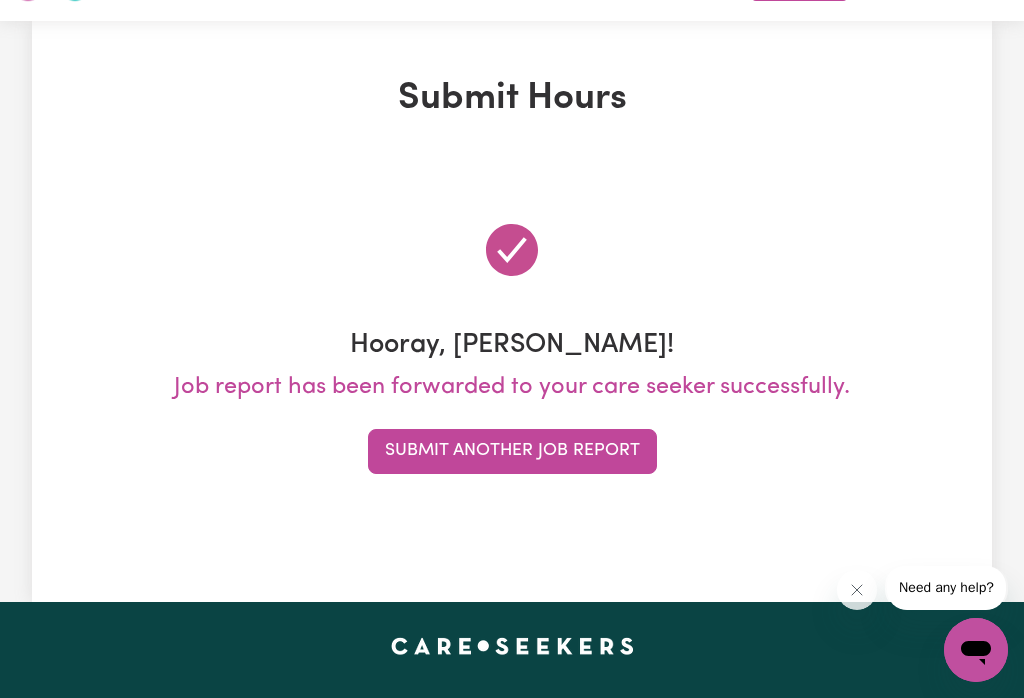 scroll, scrollTop: 0, scrollLeft: 0, axis: both 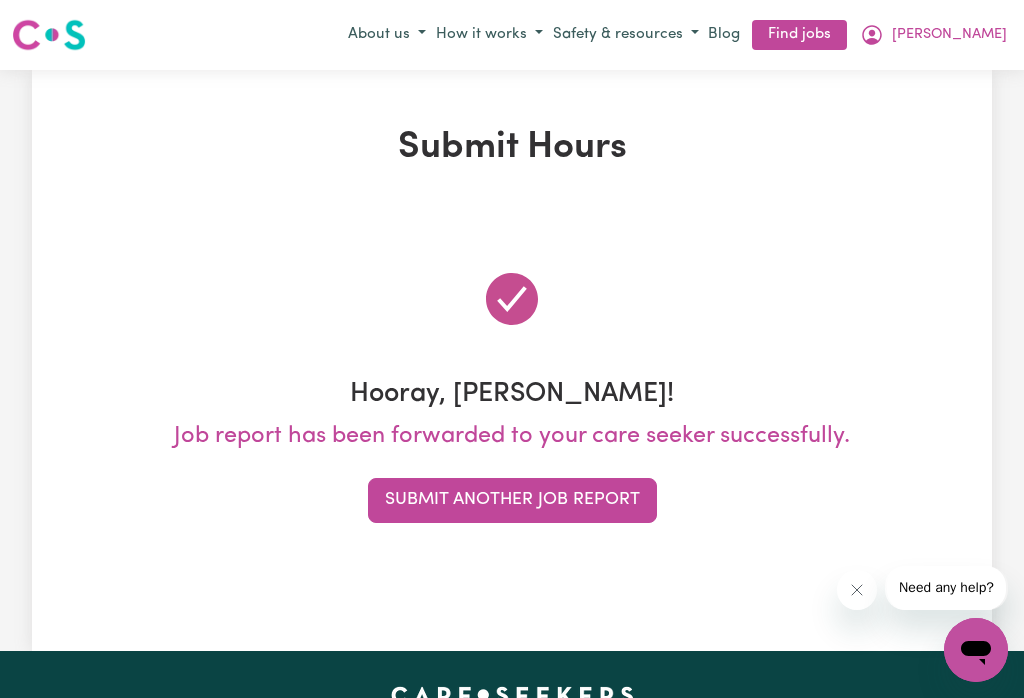 click on "Submit Another Job Report" at bounding box center [512, 500] 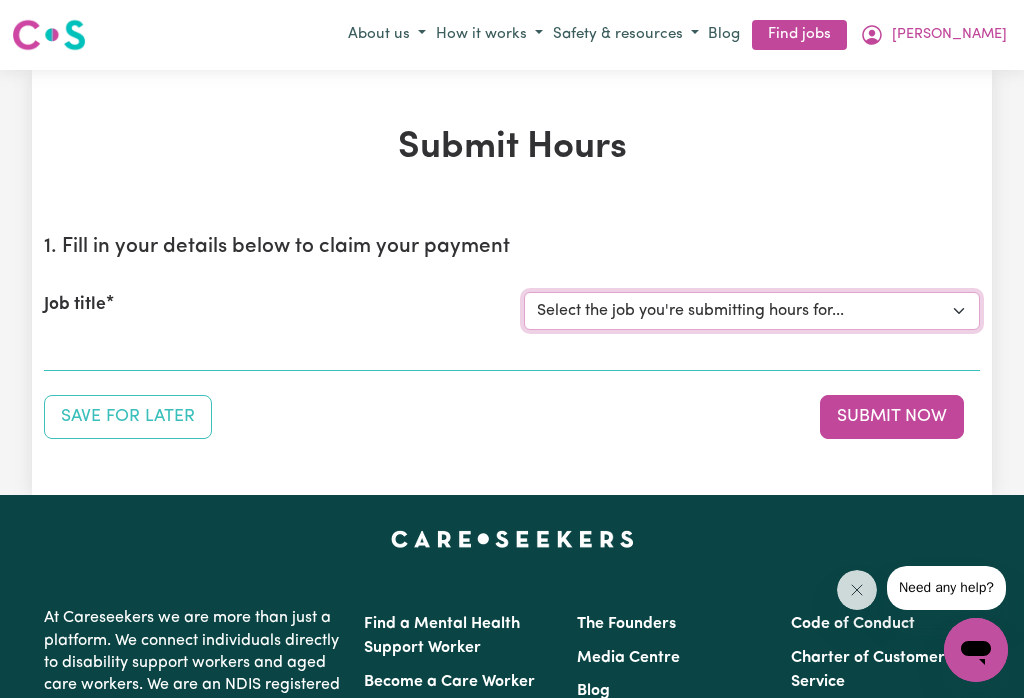 click on "Select the job you're submitting hours for... [[PERSON_NAME]] Care Worker required for elderly [DEMOGRAPHIC_DATA] [DEMOGRAPHIC_DATA] in [GEOGRAPHIC_DATA] for Meal preparation, personal care, and social companionship [[PERSON_NAME]] Careworker for [DEMOGRAPHIC_DATA] [DEMOGRAPHIC_DATA] [[PERSON_NAME]] Personal Carer for [DEMOGRAPHIC_DATA] [DEMOGRAPHIC_DATA] in [GEOGRAPHIC_DATA] [[PERSON_NAME]] Support Worker required at  [GEOGRAPHIC_DATA], [GEOGRAPHIC_DATA] for Admin, Domestic Assistance, and Social Companionship  [[PERSON_NAME]] Social Companionship  [[PERSON_NAME]] Personal Carer for aged gentleman  in [GEOGRAPHIC_DATA]" at bounding box center [752, 311] 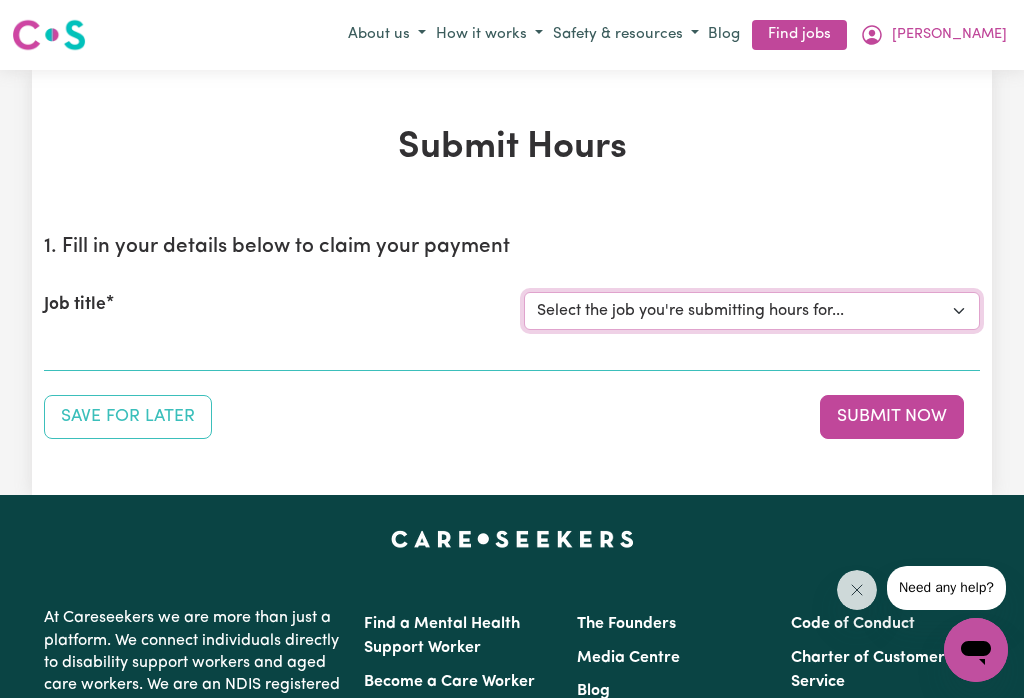 select on "10020" 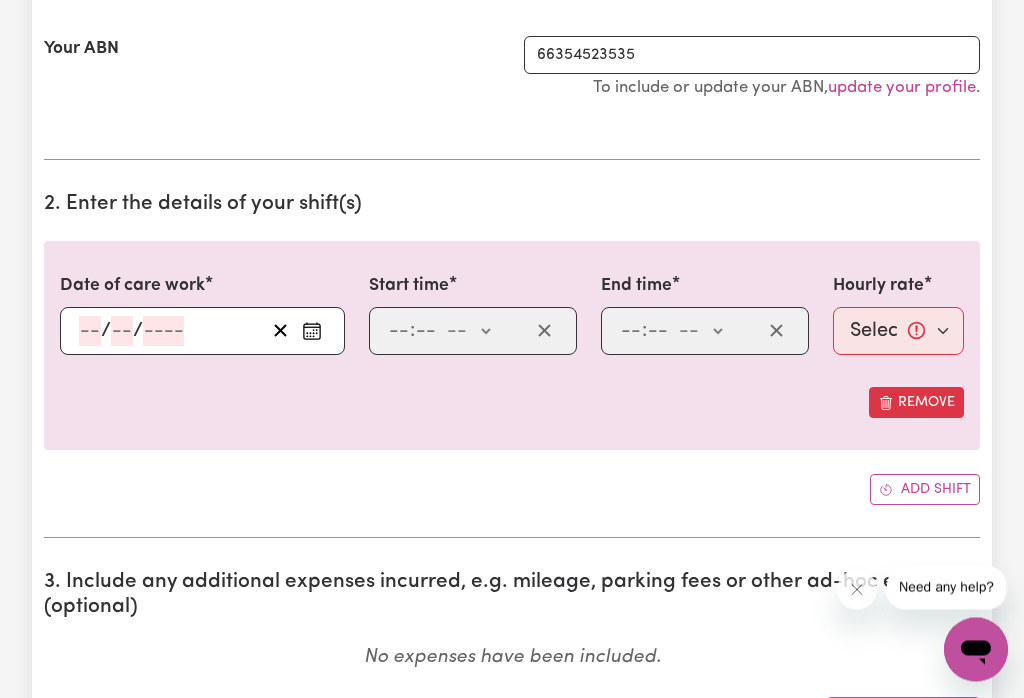 click 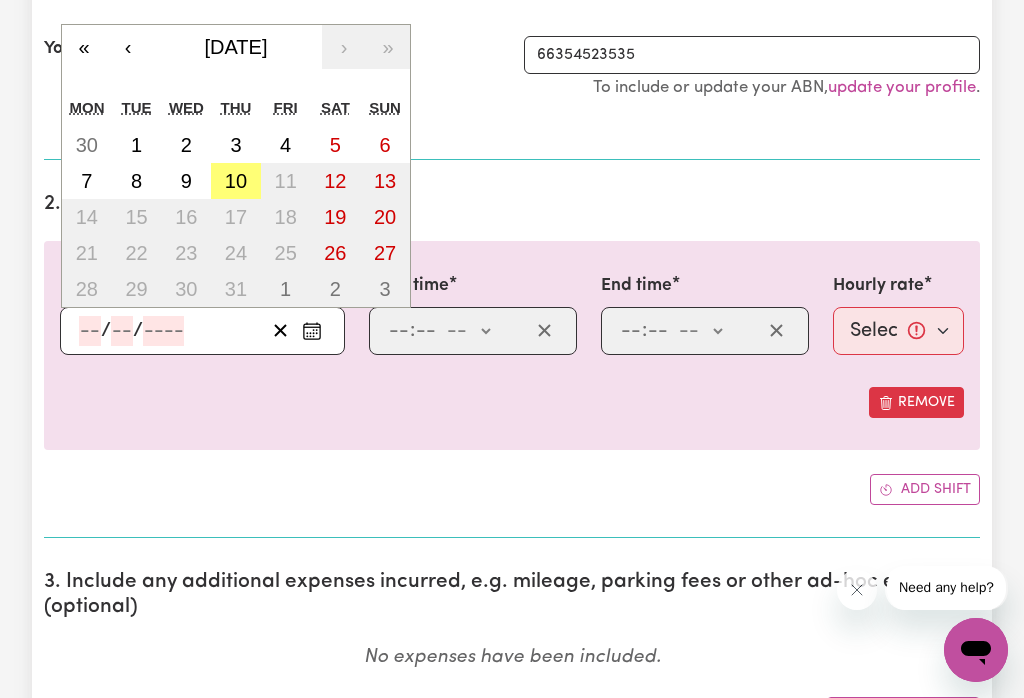 click on "10" at bounding box center (236, 181) 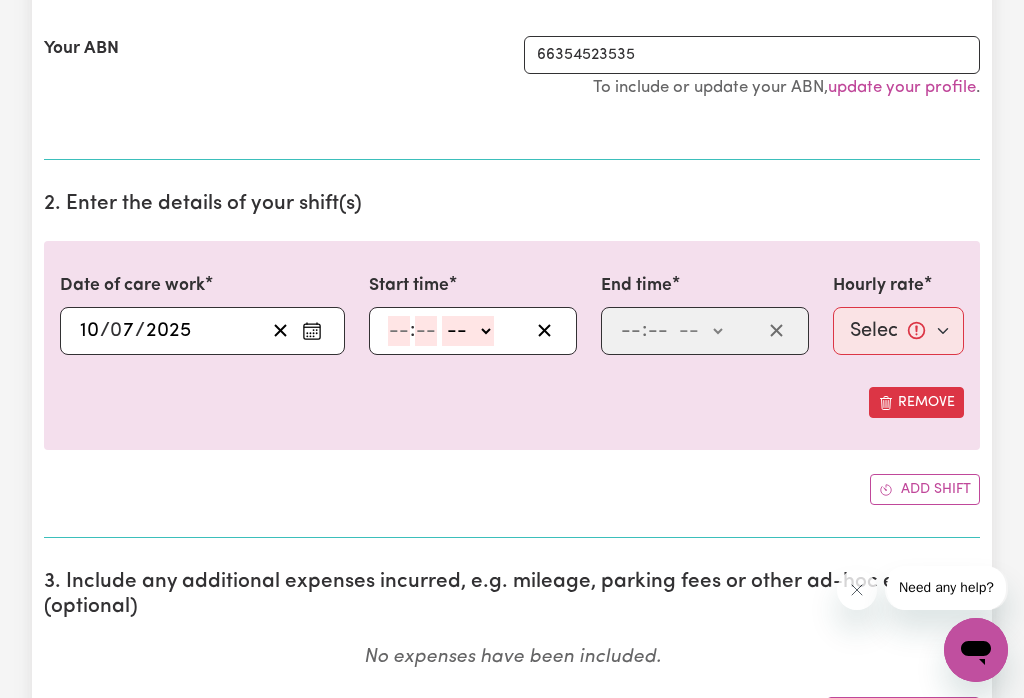 click on "-- am pm" 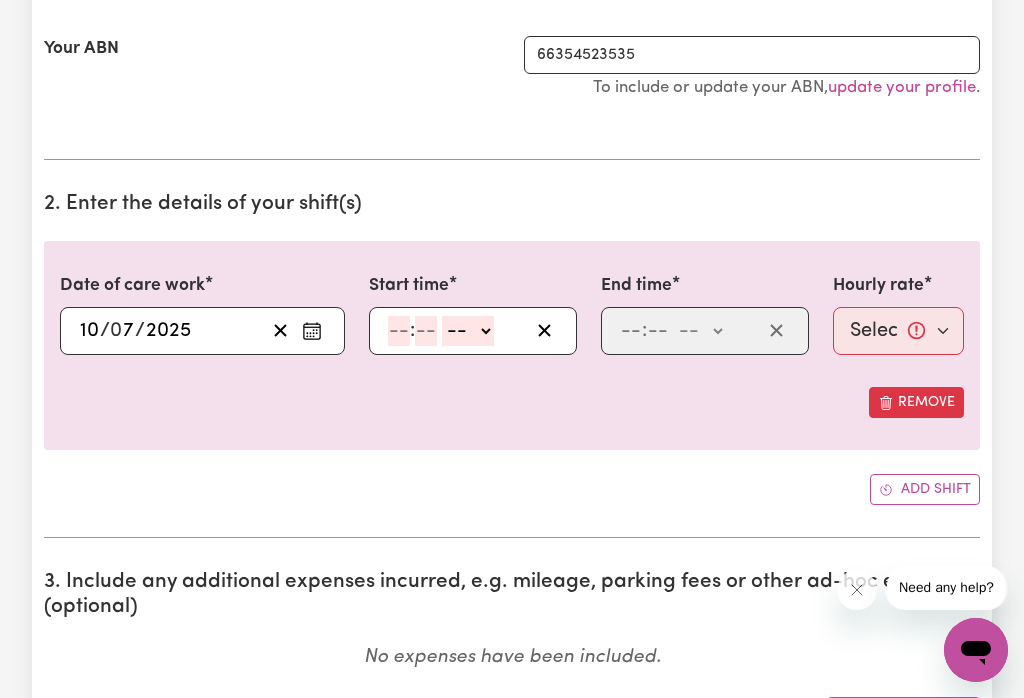 select on "am" 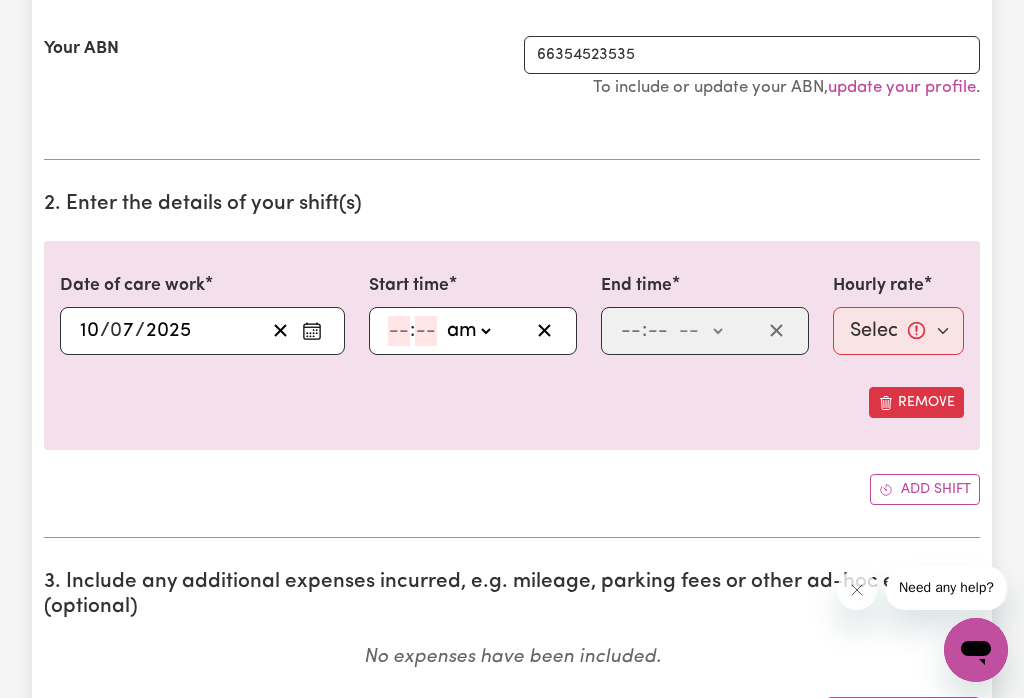 click 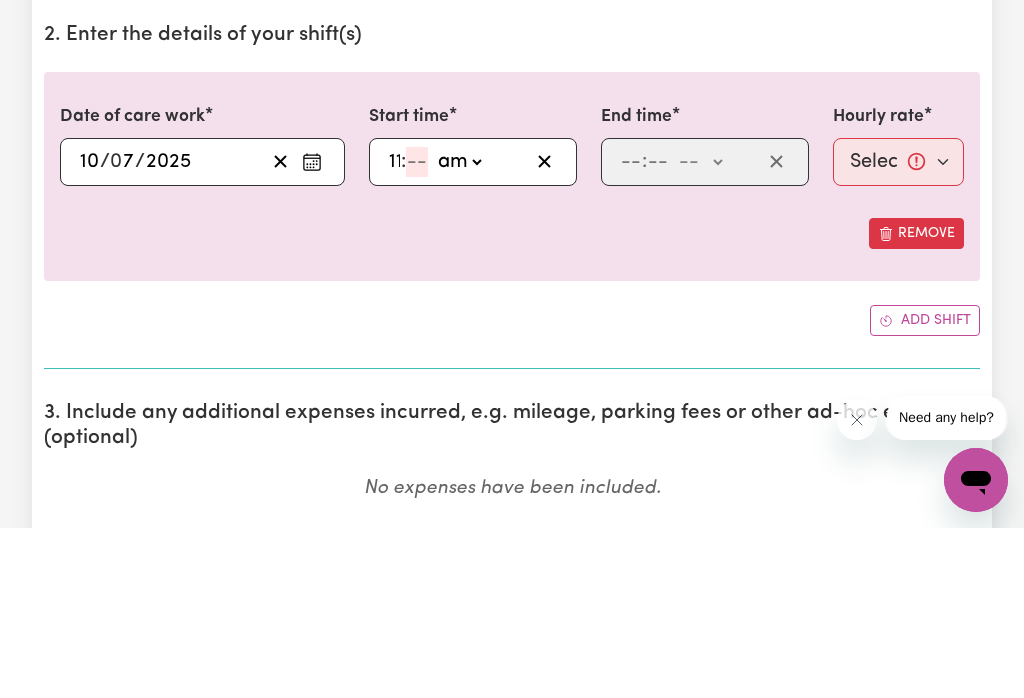 type on "11" 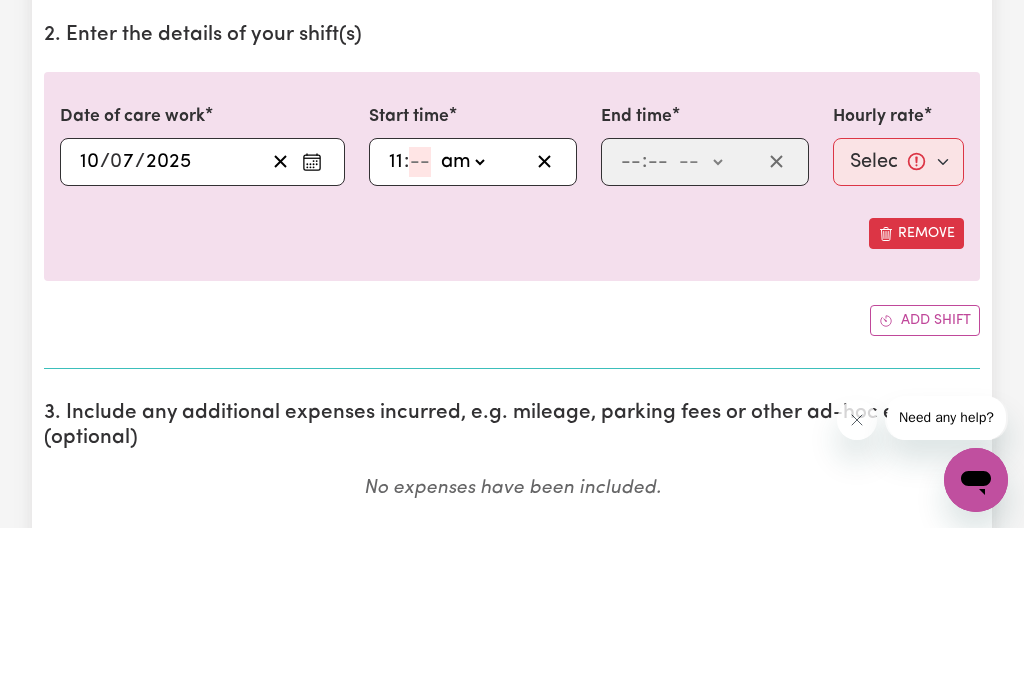 type on "3" 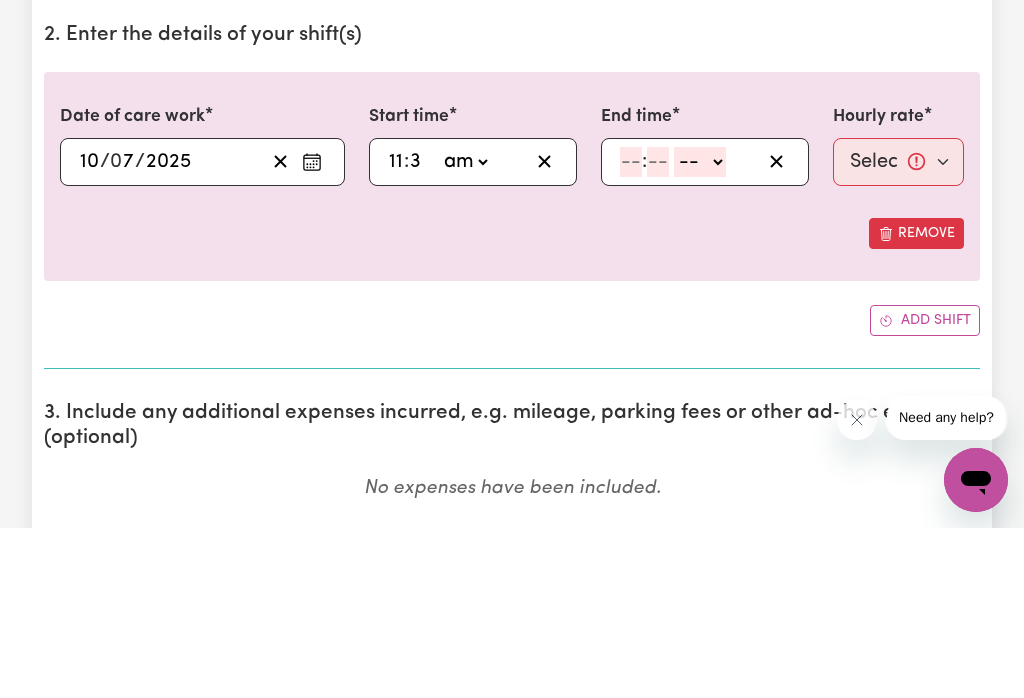 type on "11:30" 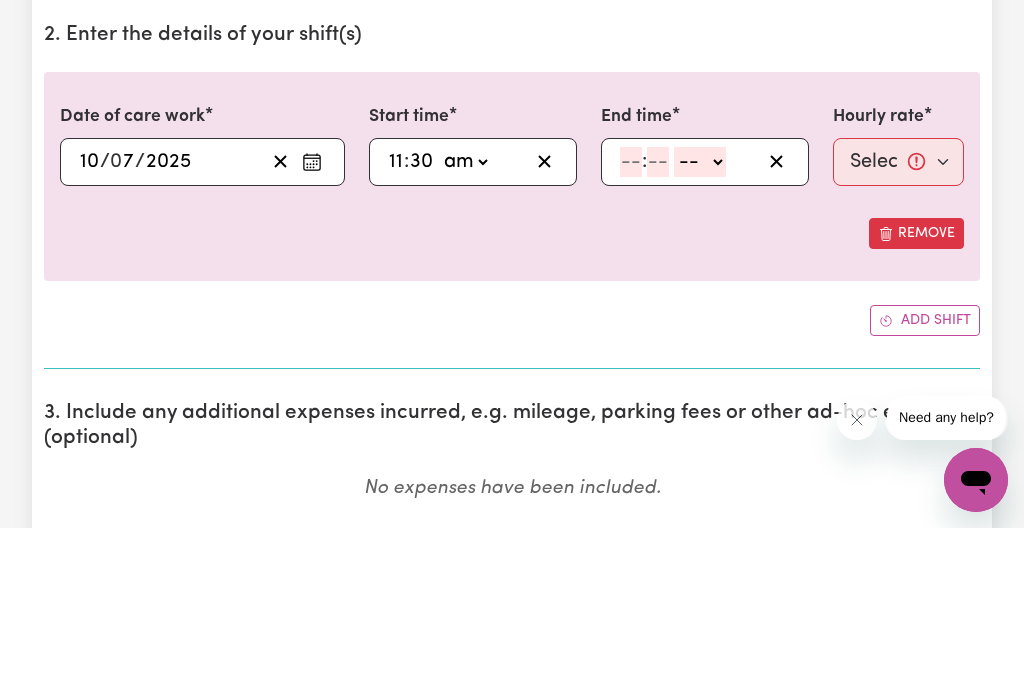 type on "30" 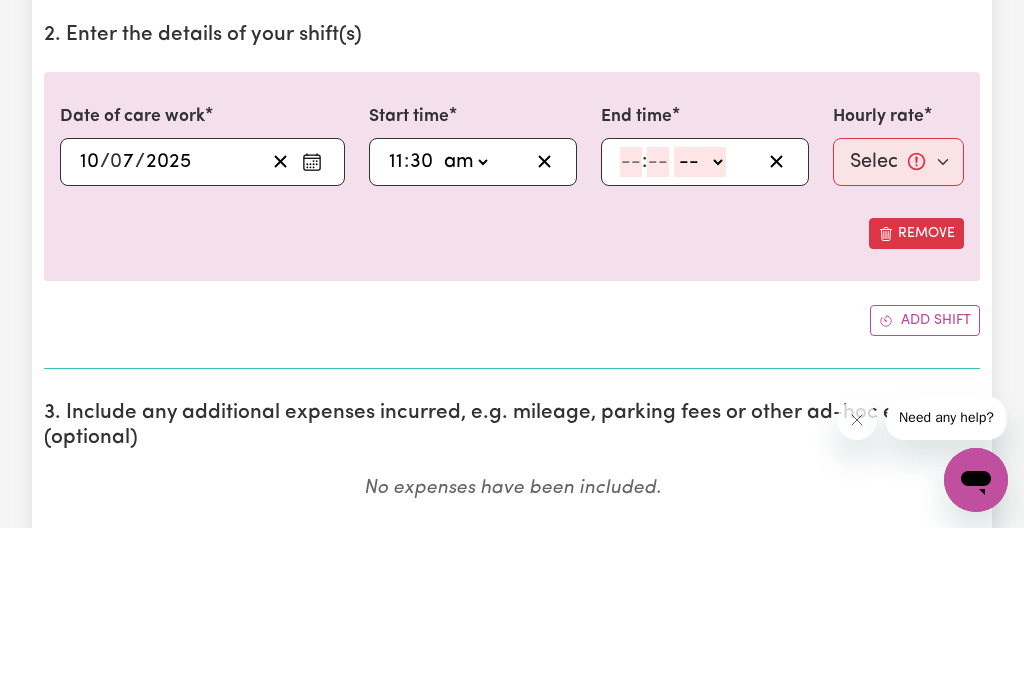 scroll, scrollTop: 591, scrollLeft: 0, axis: vertical 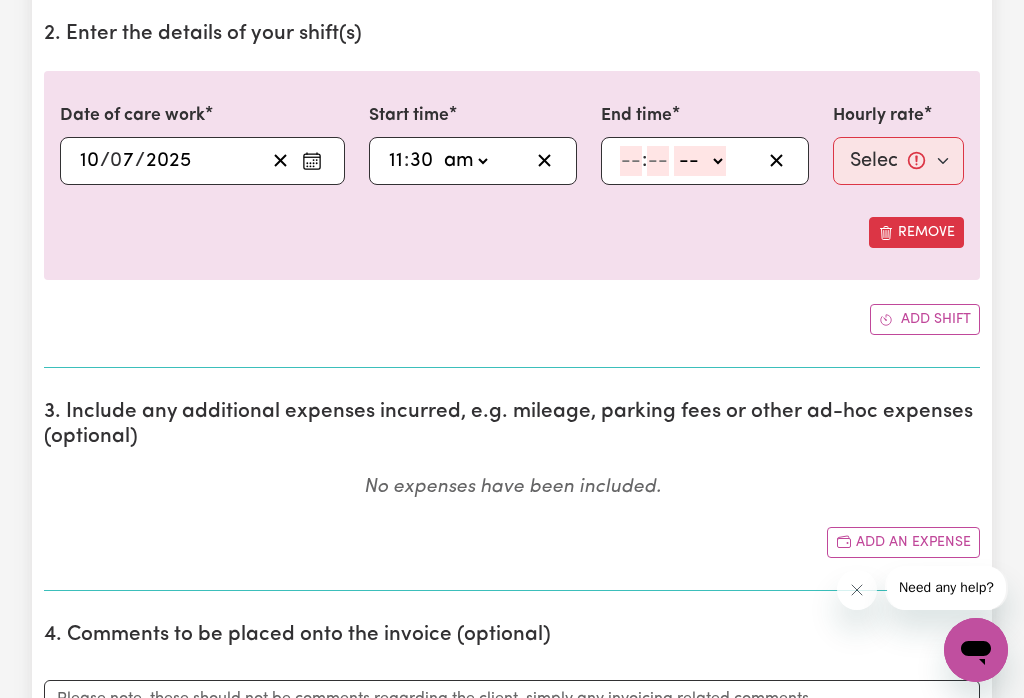 select on "pm" 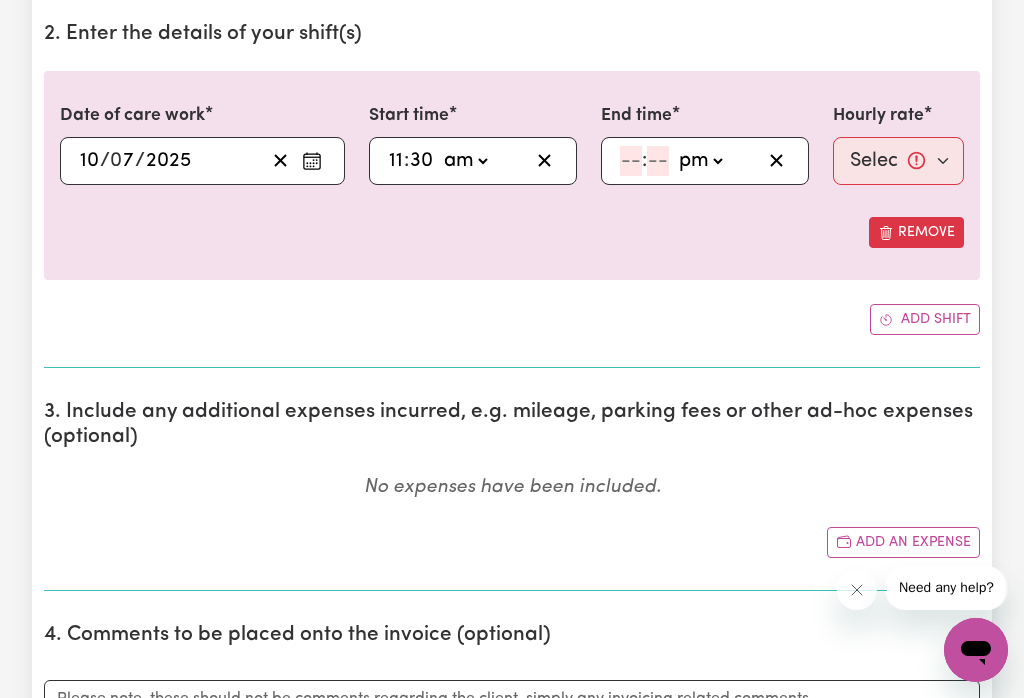 click 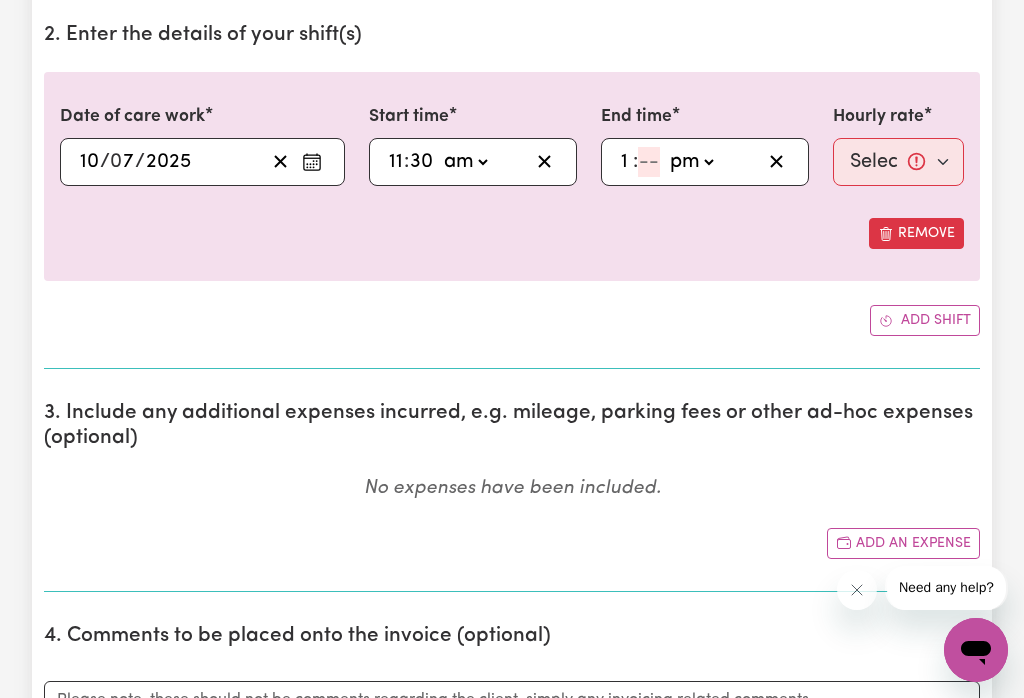 type on "1" 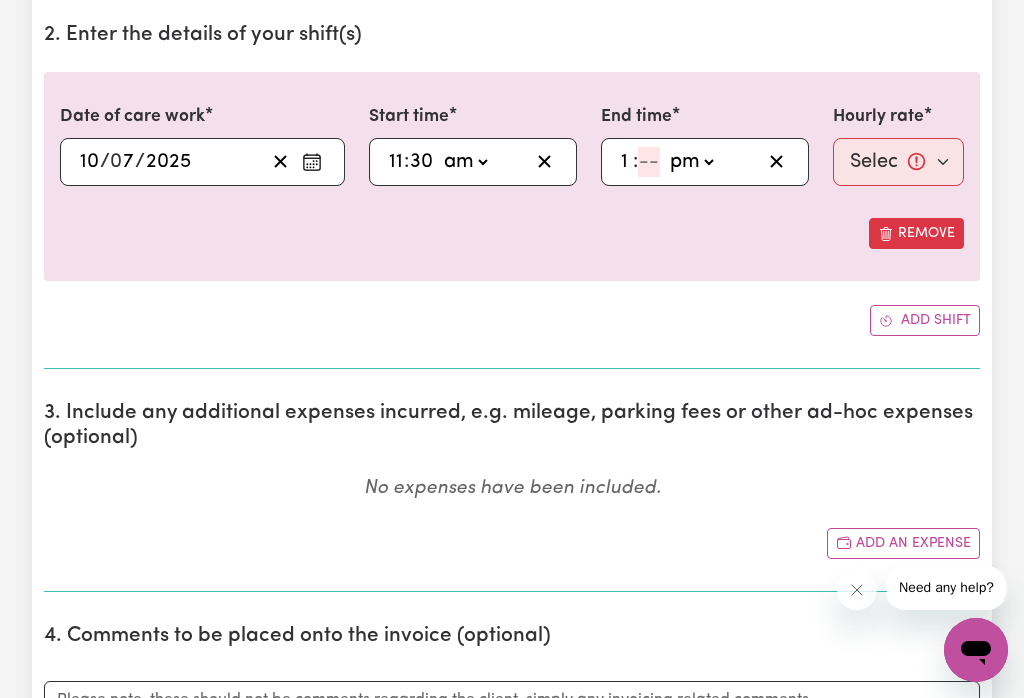 type on "4" 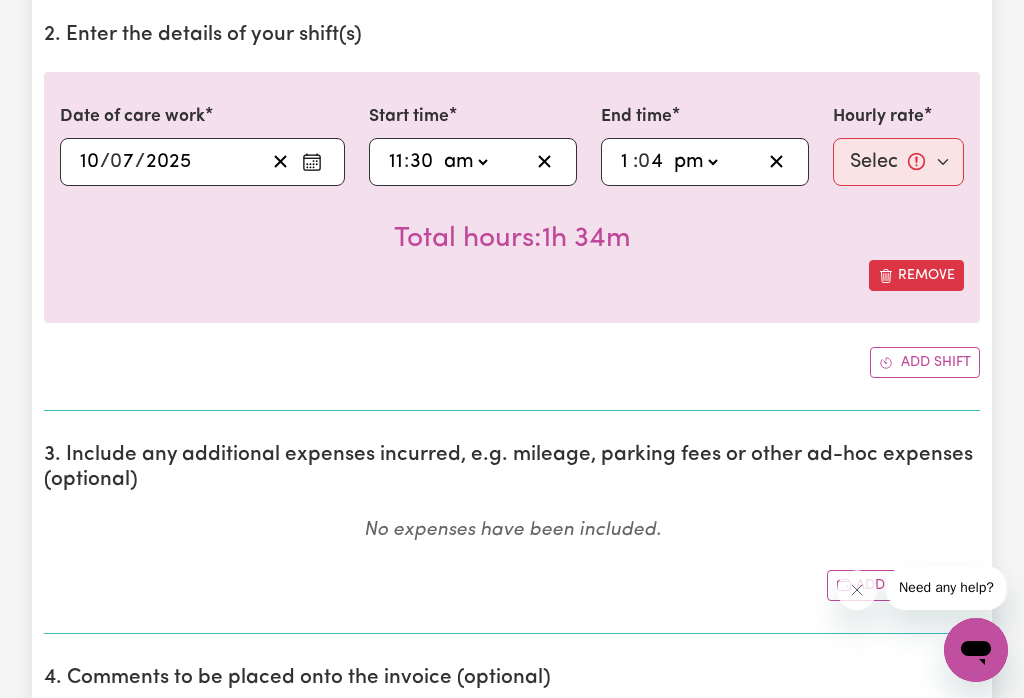 type on "13:45" 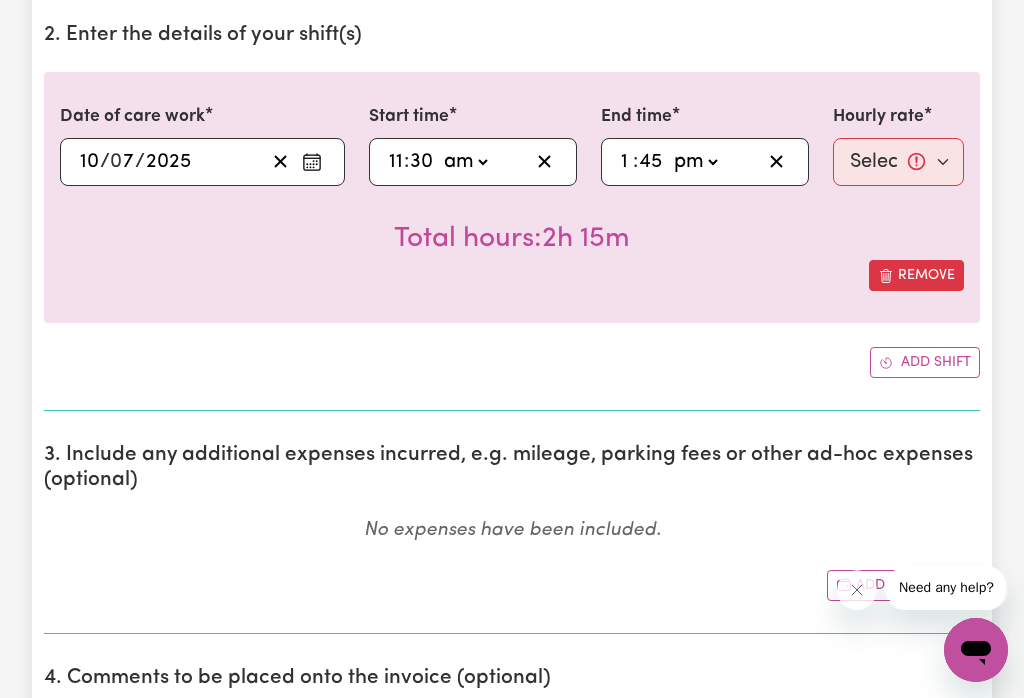 type on "45" 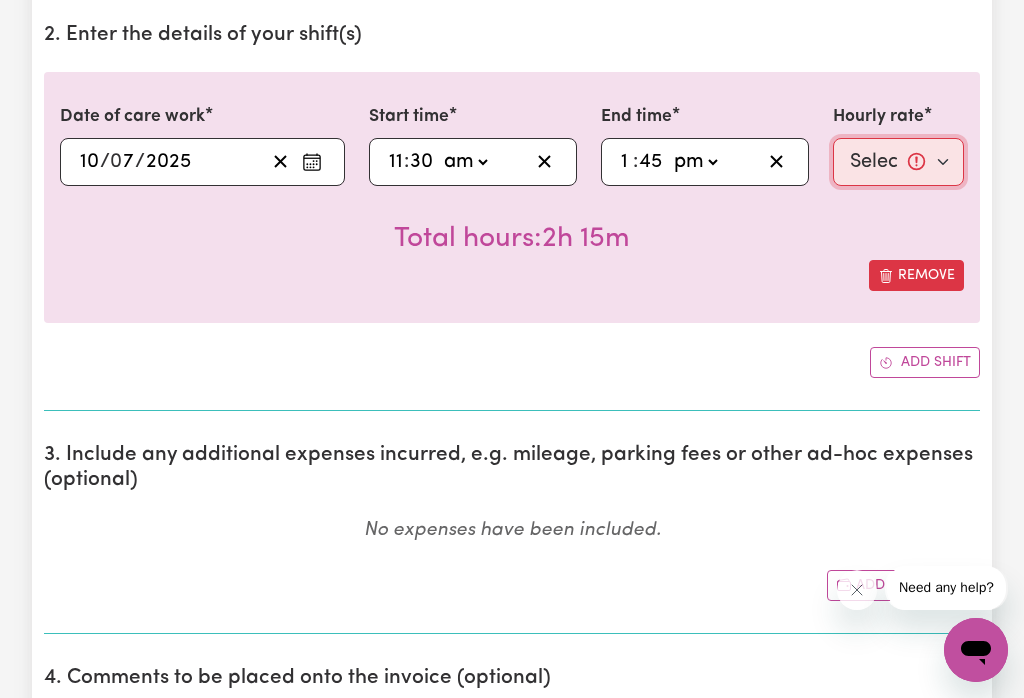 click on "Select rate... $47.00 (Weekday)" at bounding box center [898, 162] 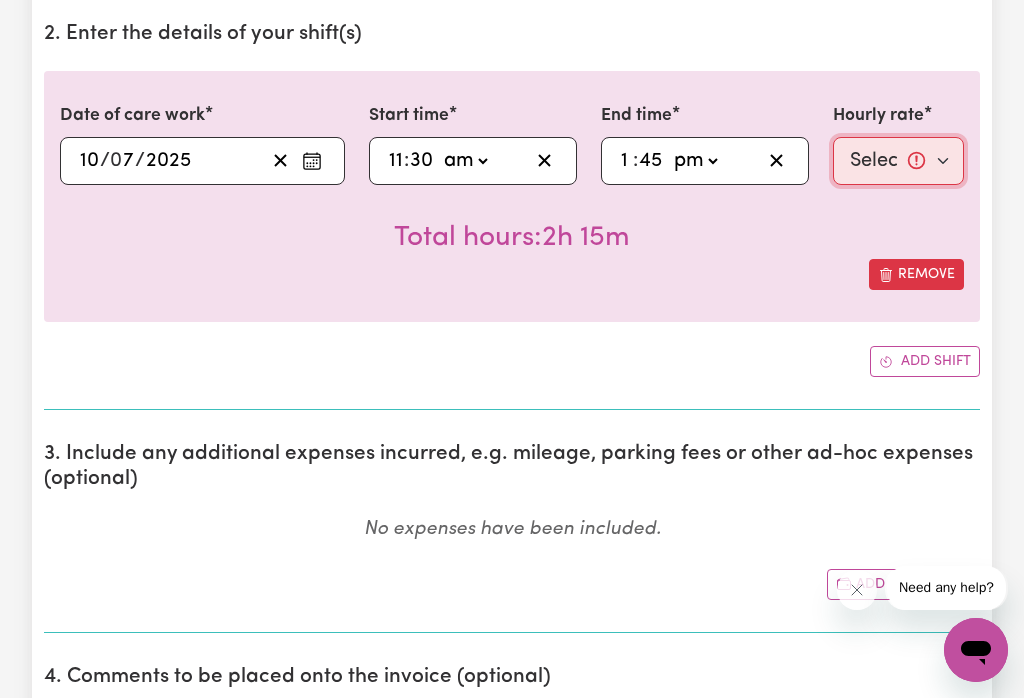 select on "47-Weekday" 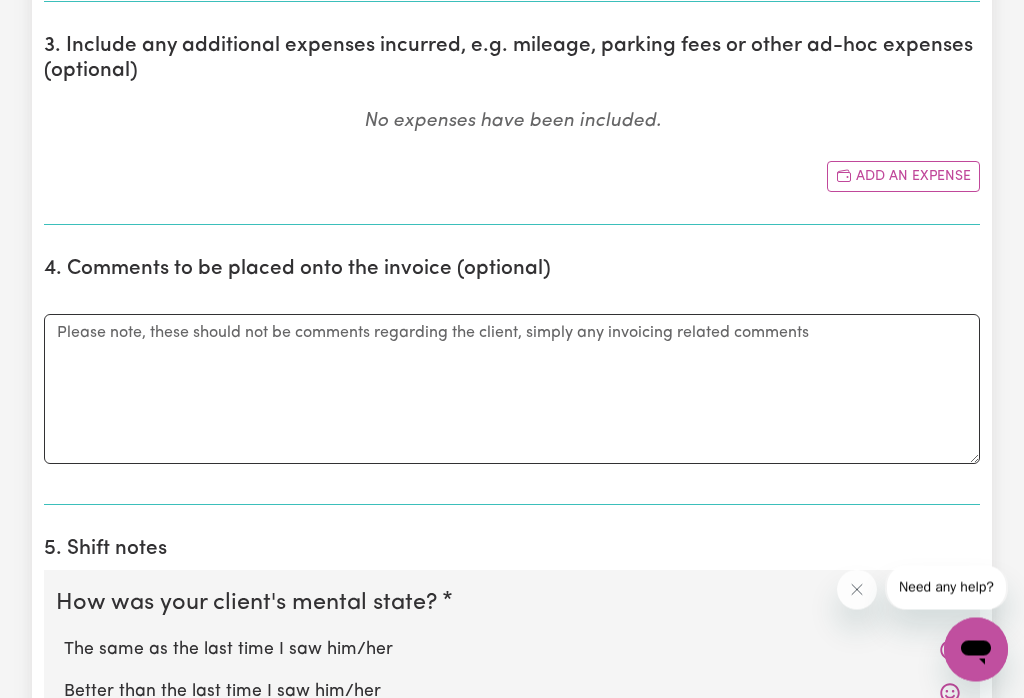 scroll, scrollTop: 999, scrollLeft: 0, axis: vertical 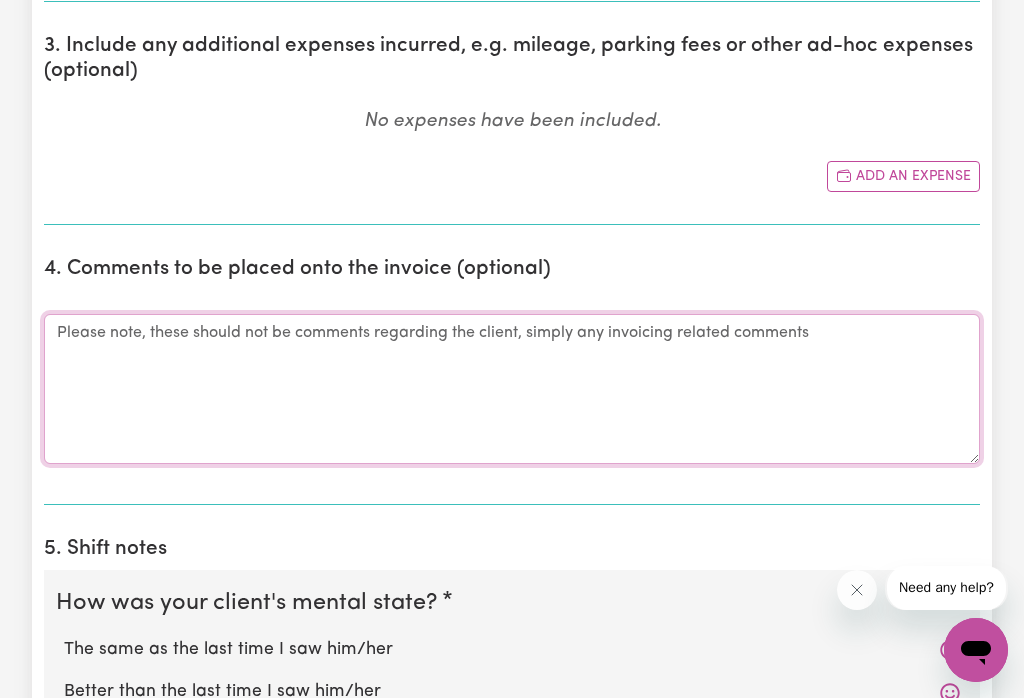 click on "Comments" at bounding box center [512, 389] 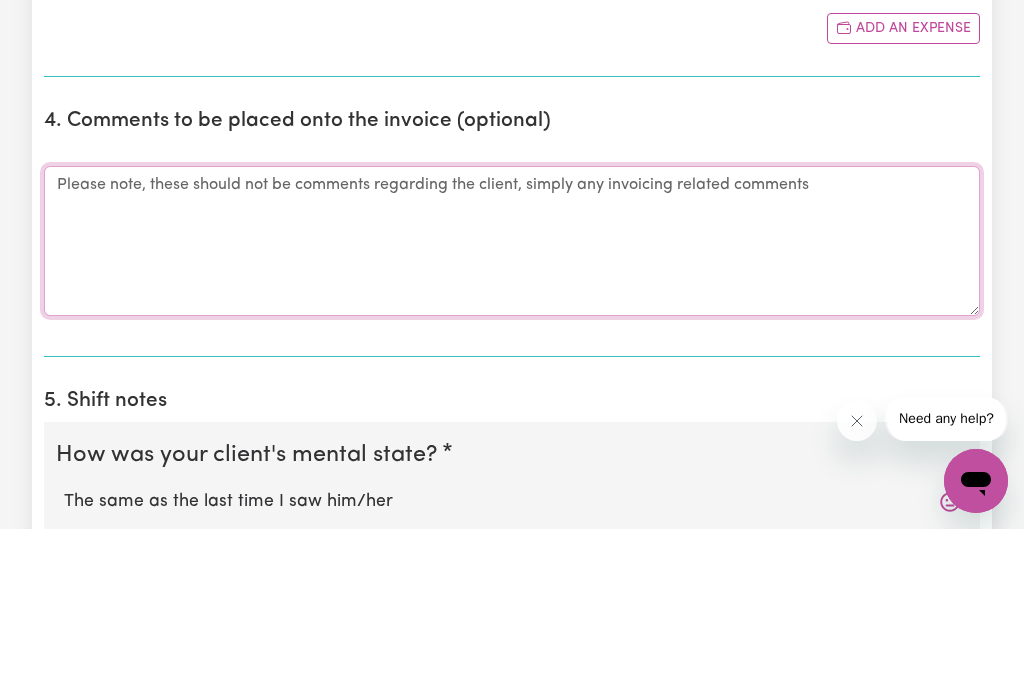 scroll, scrollTop: 866, scrollLeft: 0, axis: vertical 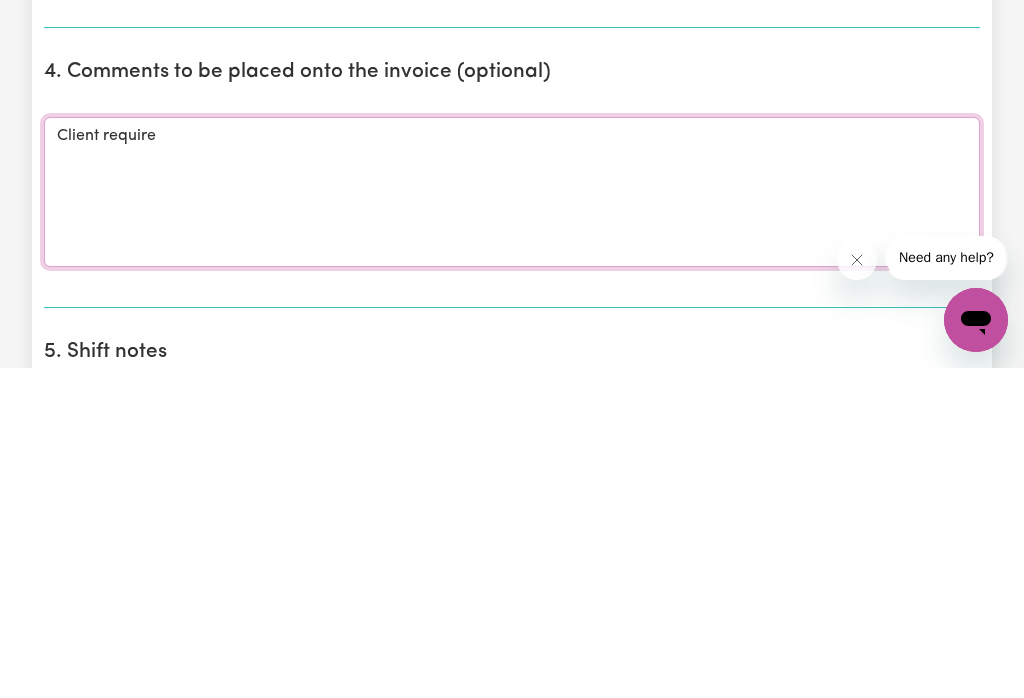 type on "Client" 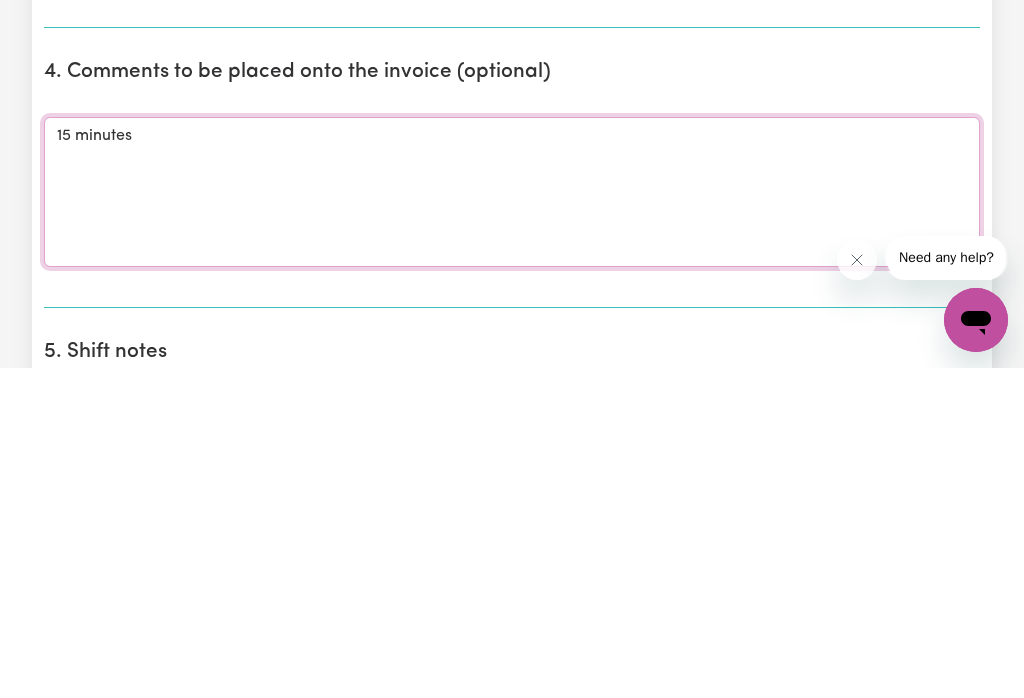 click on "15 minutes" at bounding box center [512, 522] 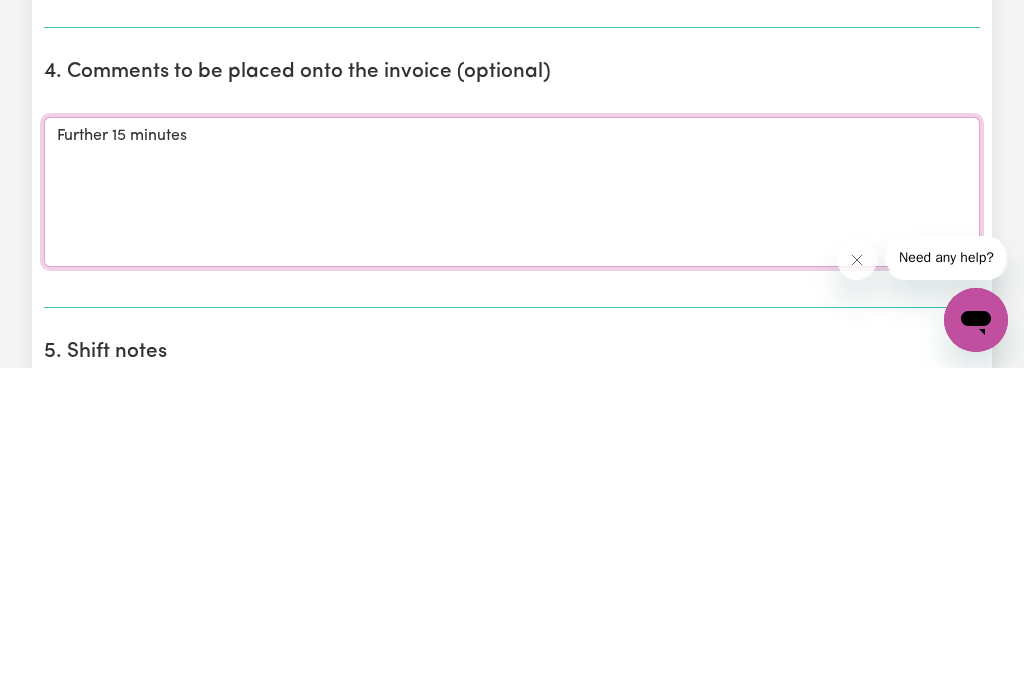 click on "Further 15 minutes" at bounding box center (512, 522) 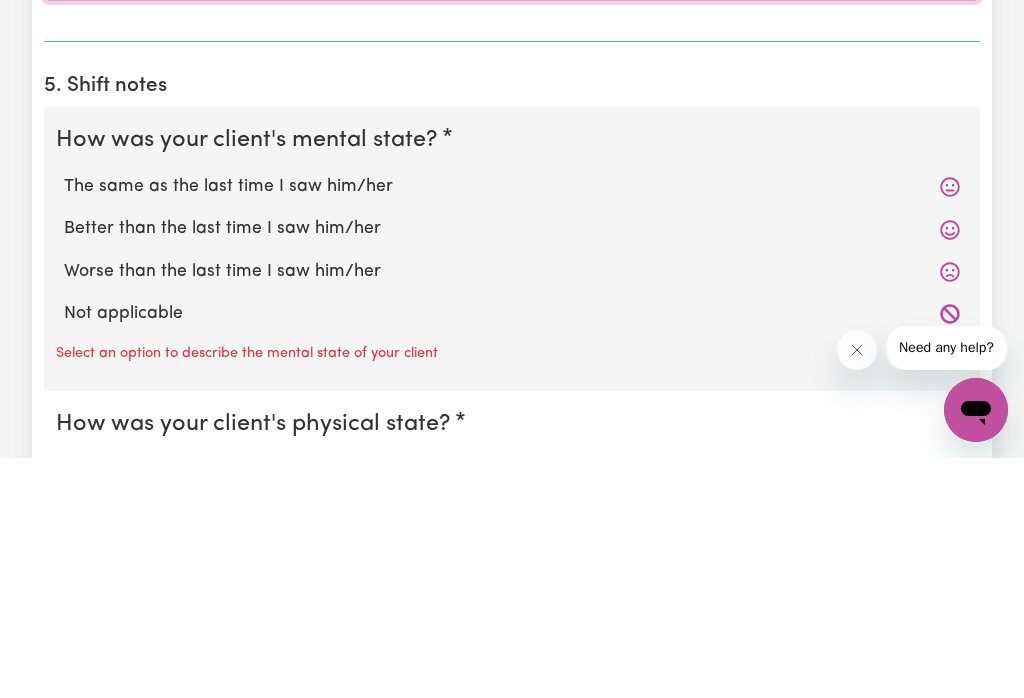 scroll, scrollTop: 1222, scrollLeft: 7, axis: both 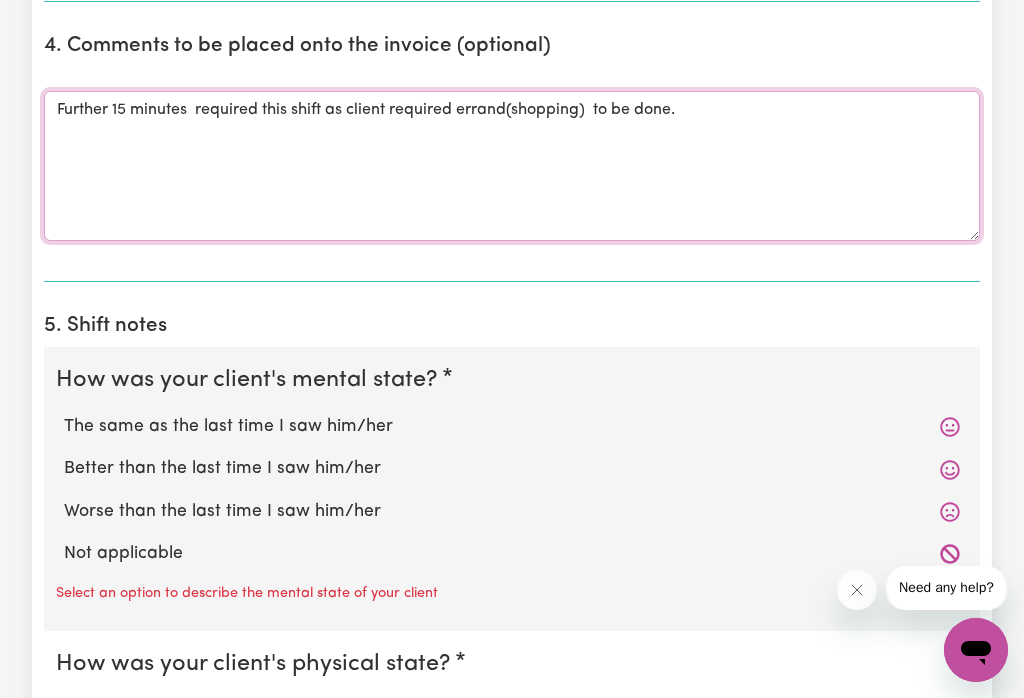 click on "Further 15 minutes  required this shift as client required errand(shopping)  to be done." at bounding box center [512, 166] 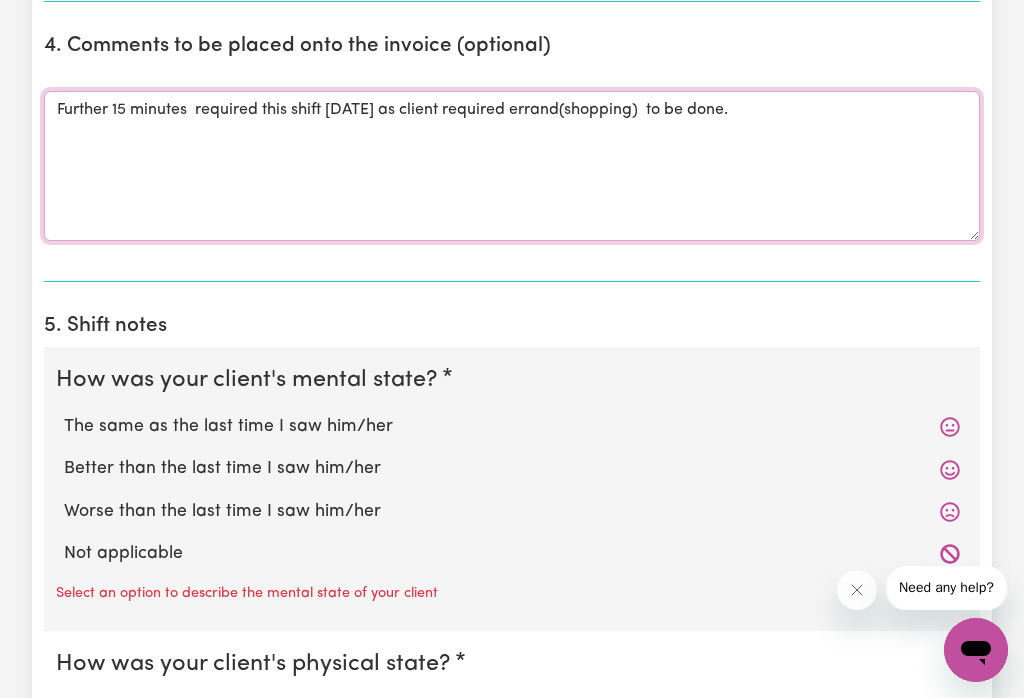 click on "Further 15 minutes  required this shift [DATE] as client required errand(shopping)  to be done." at bounding box center (512, 166) 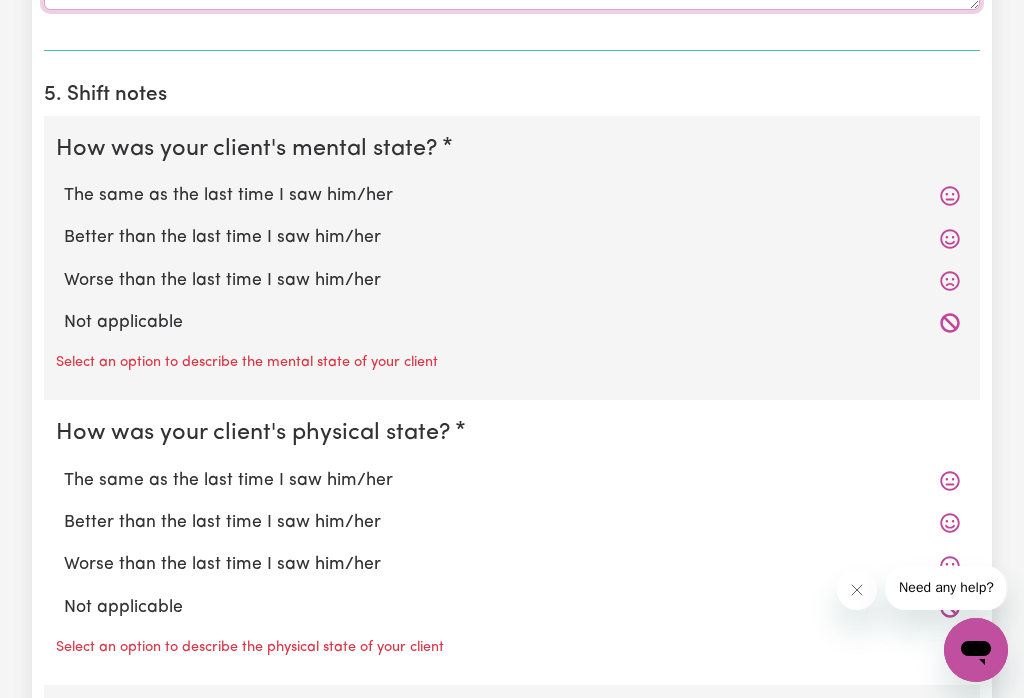 type on "Further 15 minutes  required this shift [DATE] as client required errand(shopping)  to be done." 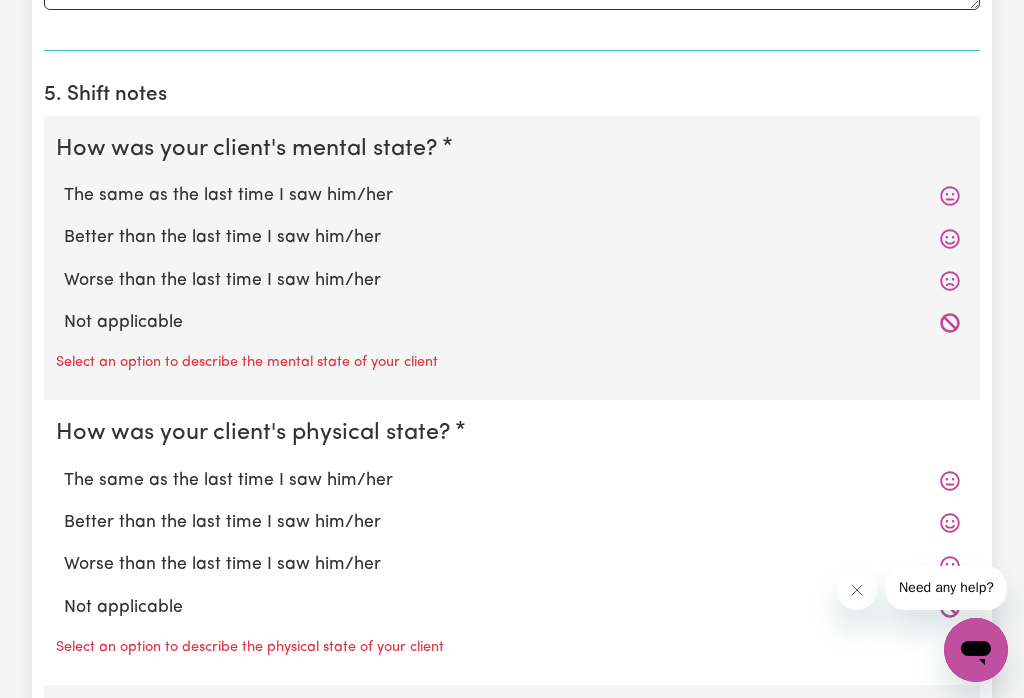click on "The same as the last time I saw him/her" at bounding box center (512, 196) 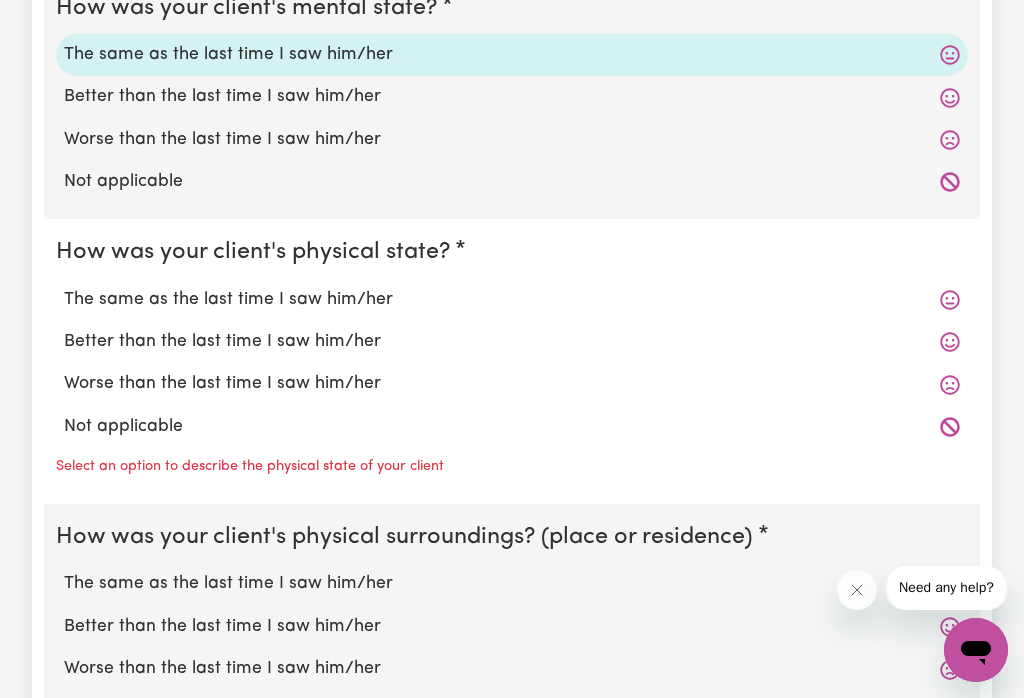 click on "The same as the last time I saw him/her" at bounding box center (512, 300) 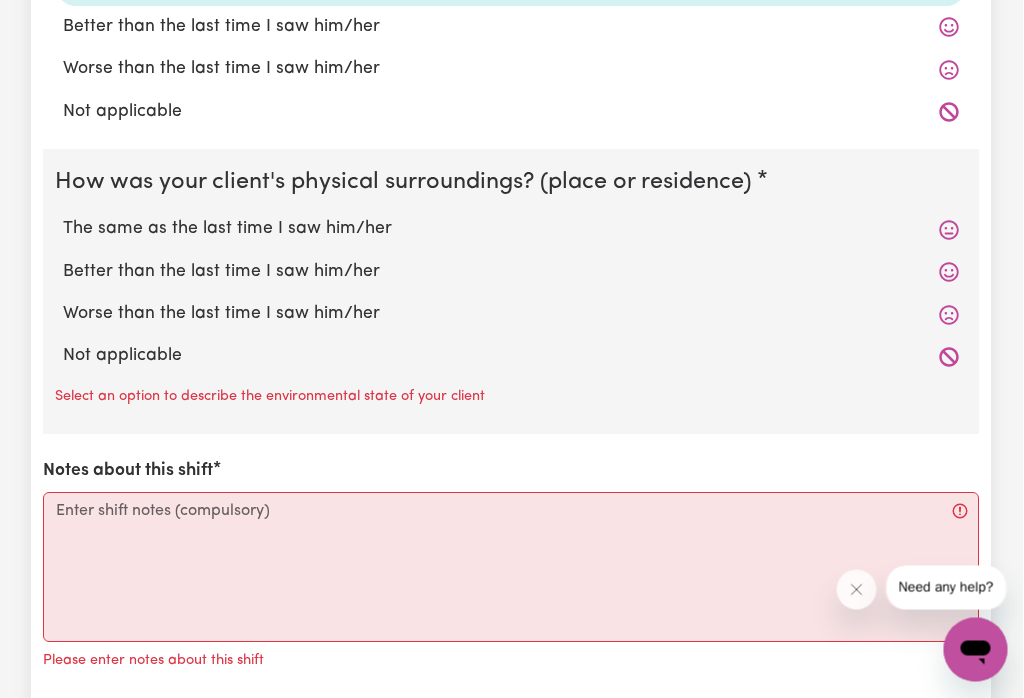 scroll, scrollTop: 1915, scrollLeft: 20, axis: both 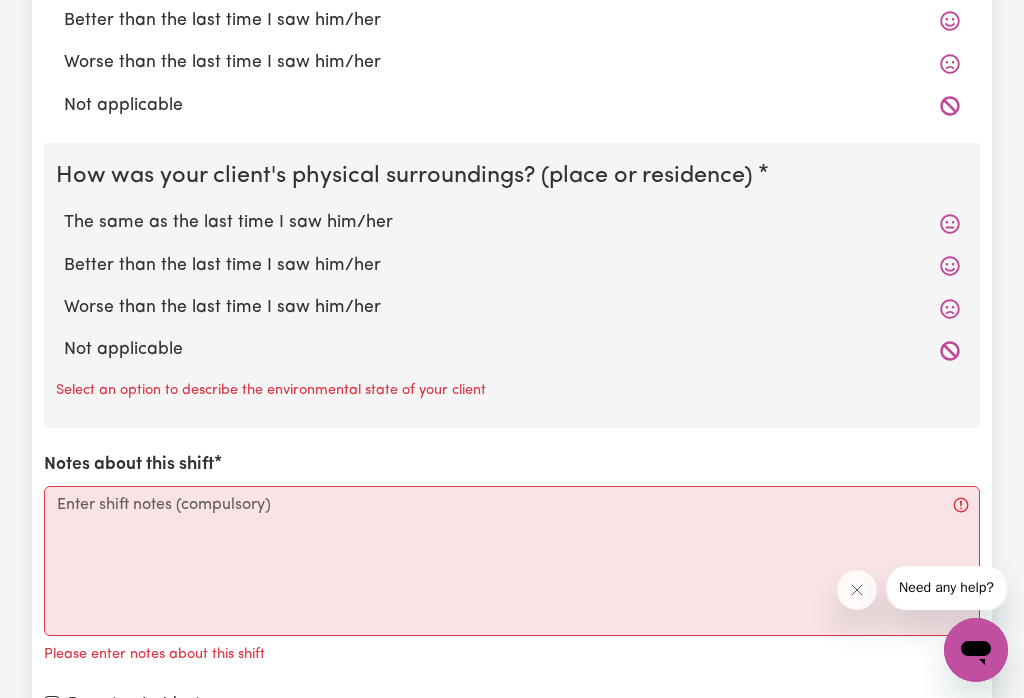 click on "The same as the last time I saw him/her" at bounding box center [512, 223] 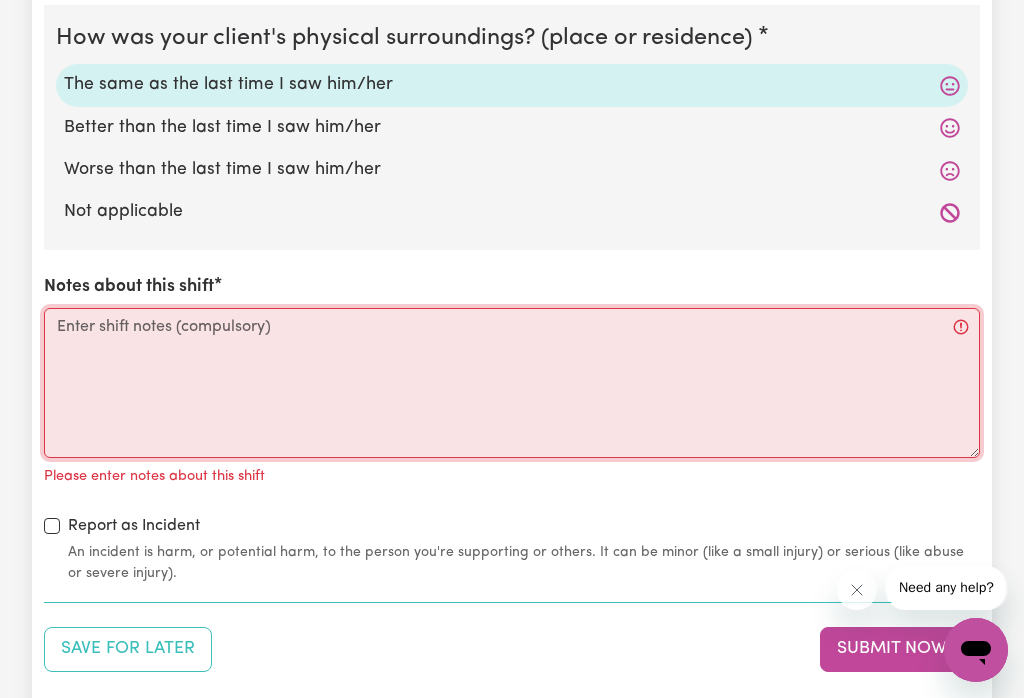click on "Notes about this shift" at bounding box center [512, 383] 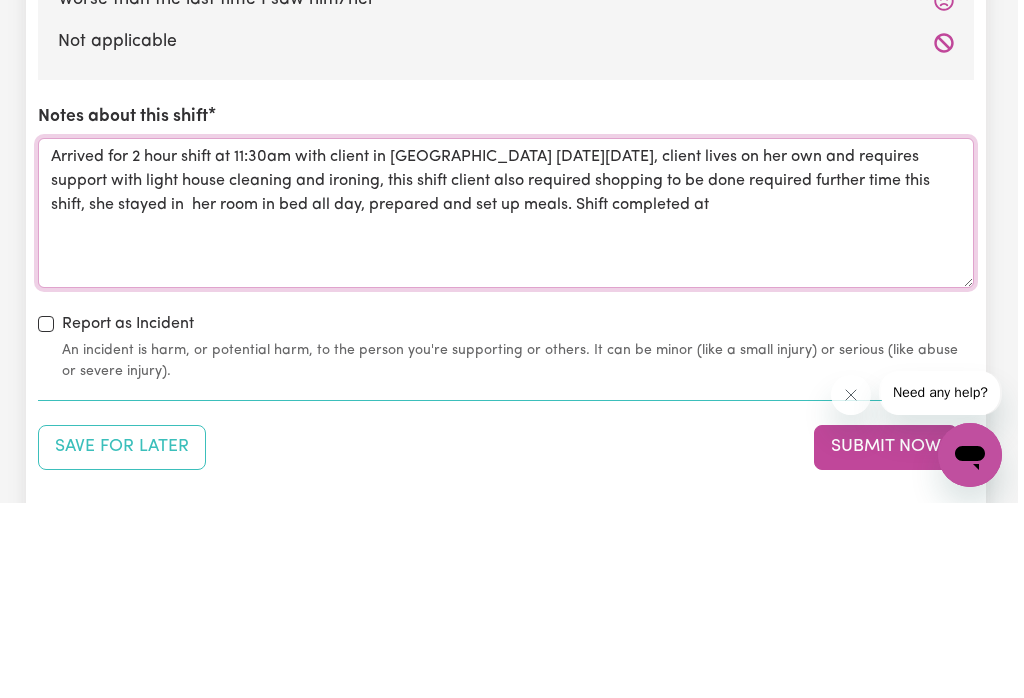 scroll, scrollTop: 2099, scrollLeft: 13, axis: both 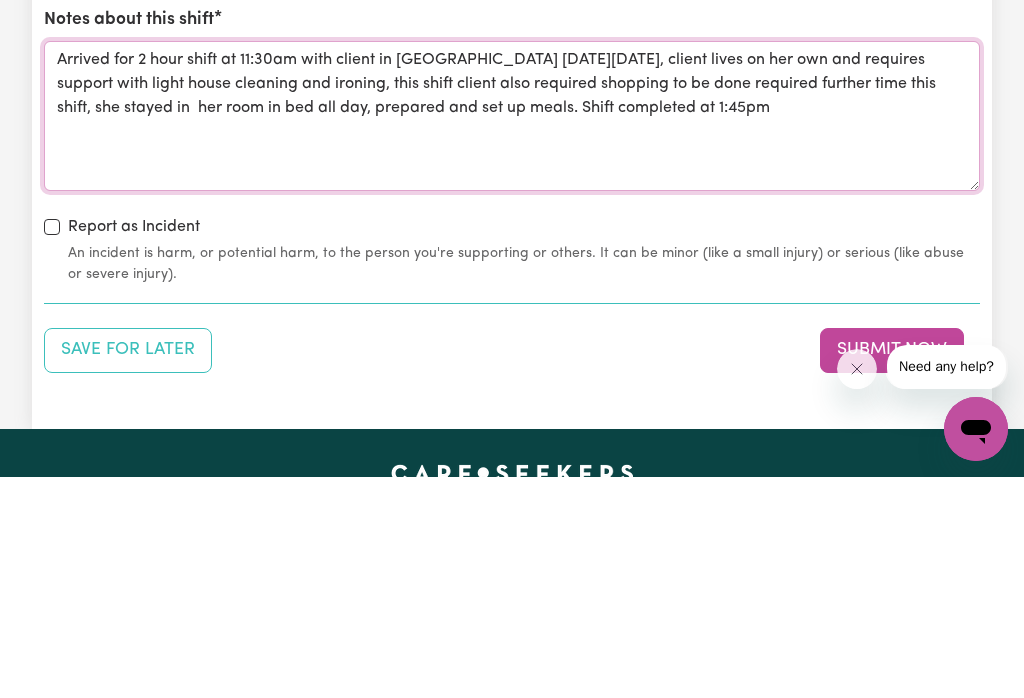 click on "Arrived for 2 hour shift at 11:30am with client in [GEOGRAPHIC_DATA] [DATE][DATE], client lives on her own and requires support with light house cleaning and ironing, this shift client also required shopping to be done required further time this shift, she stayed in  her room in bed all day, prepared and set up meals. Shift completed at 1:45pm" at bounding box center (512, 337) 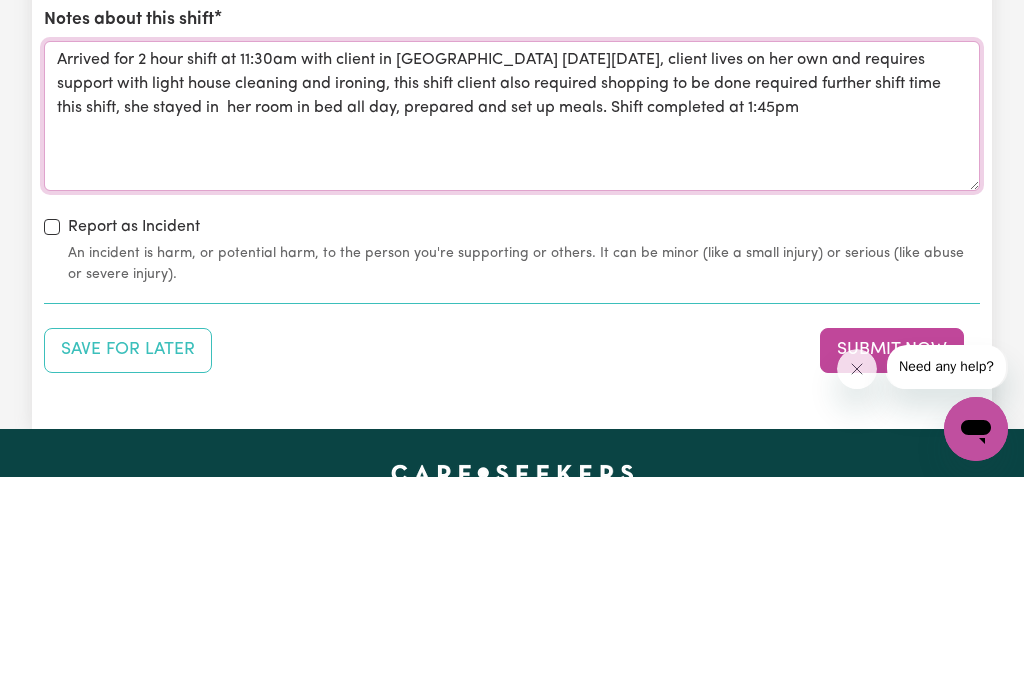 click on "Arrived for 2 hour shift at 11:30am with client in [GEOGRAPHIC_DATA] [DATE][DATE], client lives on her own and requires support with light house cleaning and ironing, this shift client also required shopping to be done required further shift time this shift, she stayed in  her room in bed all day, prepared and set up meals. Shift completed at 1:45pm" at bounding box center [512, 337] 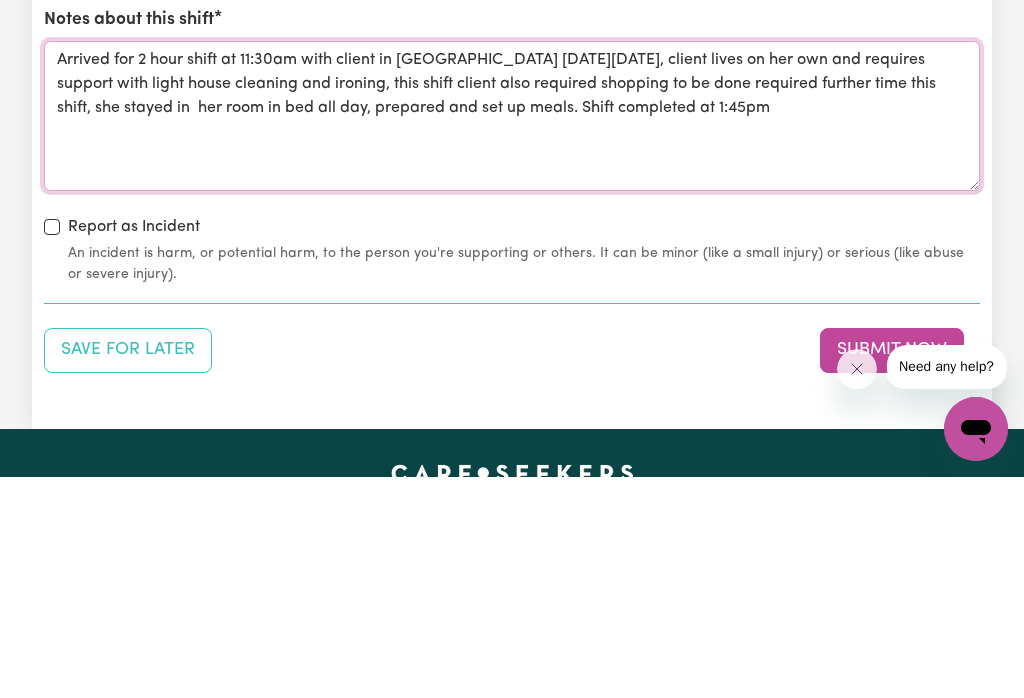 click on "Arrived for 2 hour shift at 11:30am with client in [GEOGRAPHIC_DATA] [DATE][DATE], client lives on her own and requires support with light house cleaning and ironing, this shift client also required shopping to be done required further time this shift, she stayed in  her room in bed all day, prepared and set up meals. Shift completed at 1:45pm" at bounding box center [512, 337] 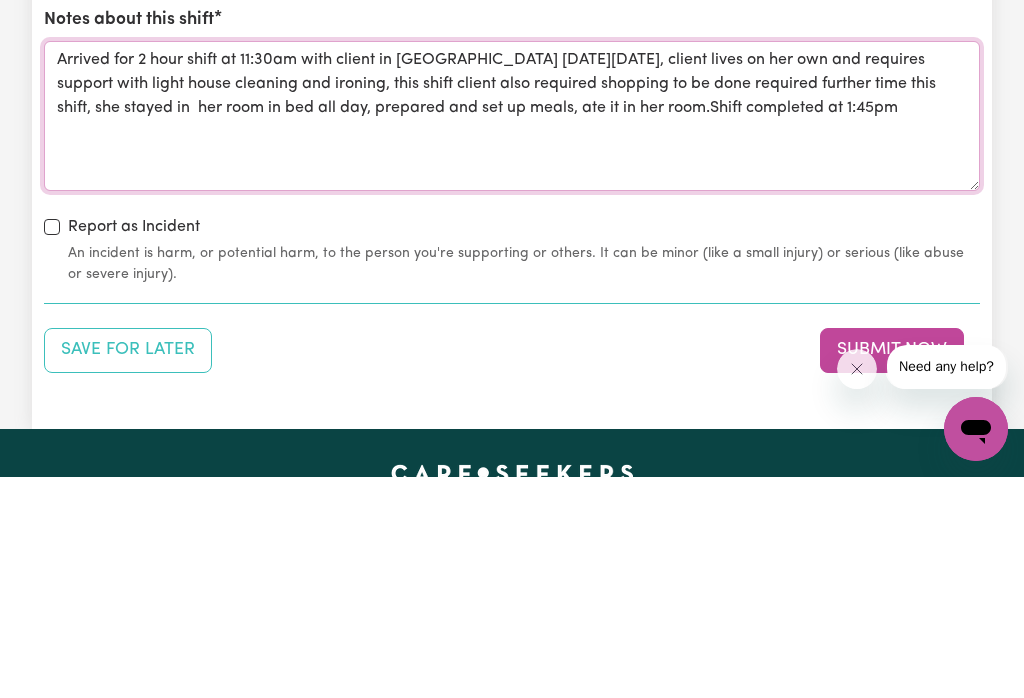 click on "Arrived for 2 hour shift at 11:30am with client in [GEOGRAPHIC_DATA] [DATE][DATE], client lives on her own and requires support with light house cleaning and ironing, this shift client also required shopping to be done required further time this shift, she stayed in  her room in bed all day, prepared and set up meals, ate it in her room.Shift completed at 1:45pm" at bounding box center (512, 337) 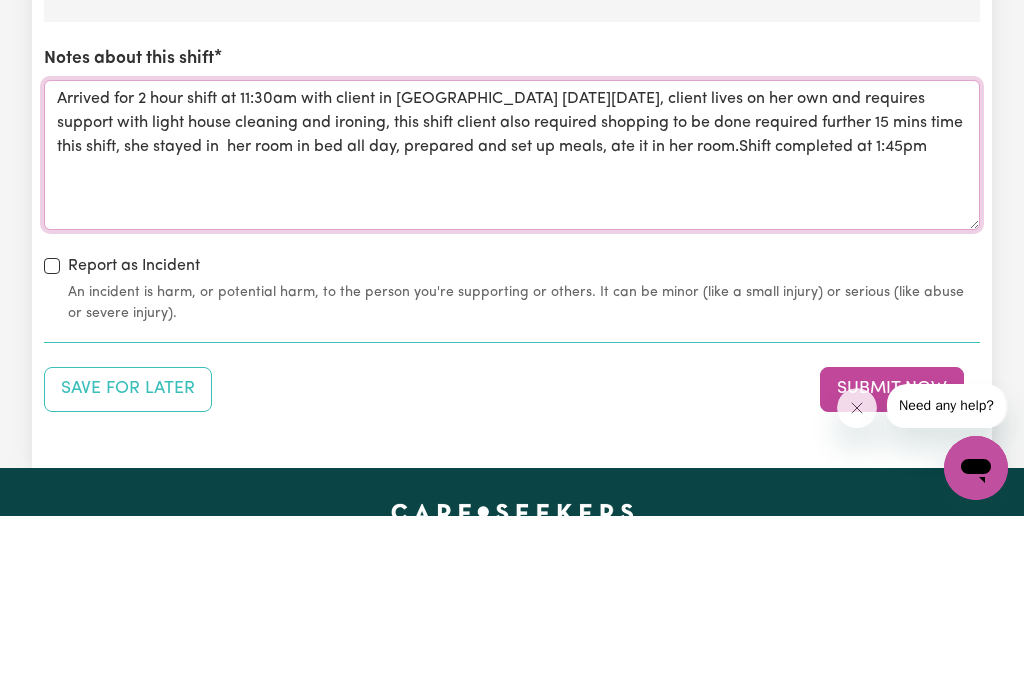 click on "Arrived for 2 hour shift at 11:30am with client in [GEOGRAPHIC_DATA] [DATE][DATE], client lives on her own and requires support with light house cleaning and ironing, this shift client also required shopping to be done required further 15 mins time this shift, she stayed in  her room in bed all day, prepared and set up meals, ate it in her room.Shift completed at 1:45pm" at bounding box center [512, 337] 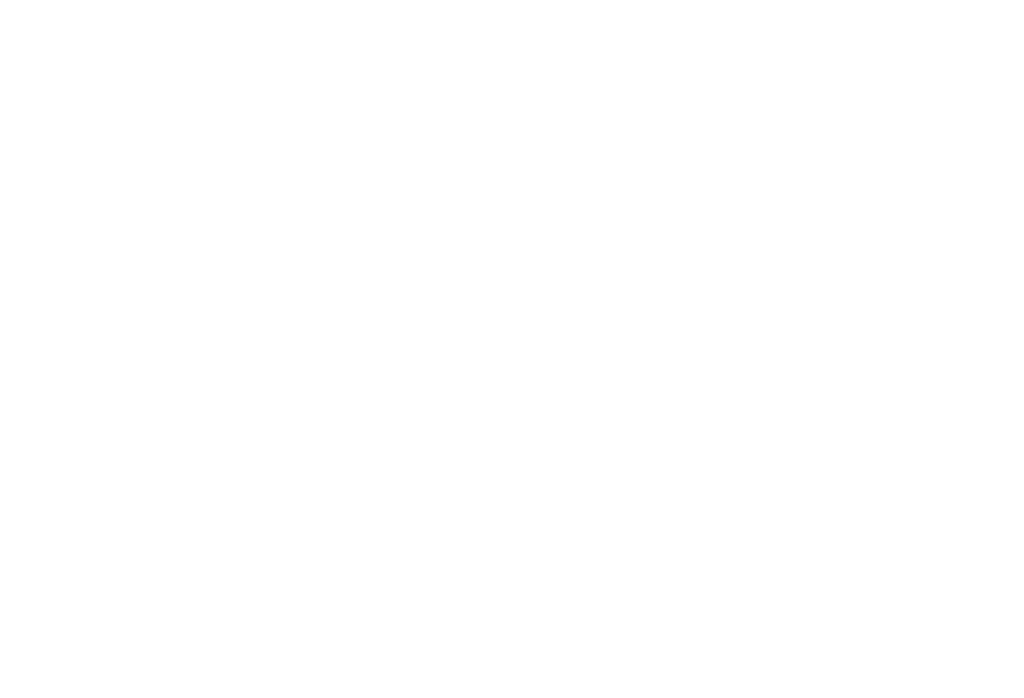 scroll, scrollTop: 794, scrollLeft: 14, axis: both 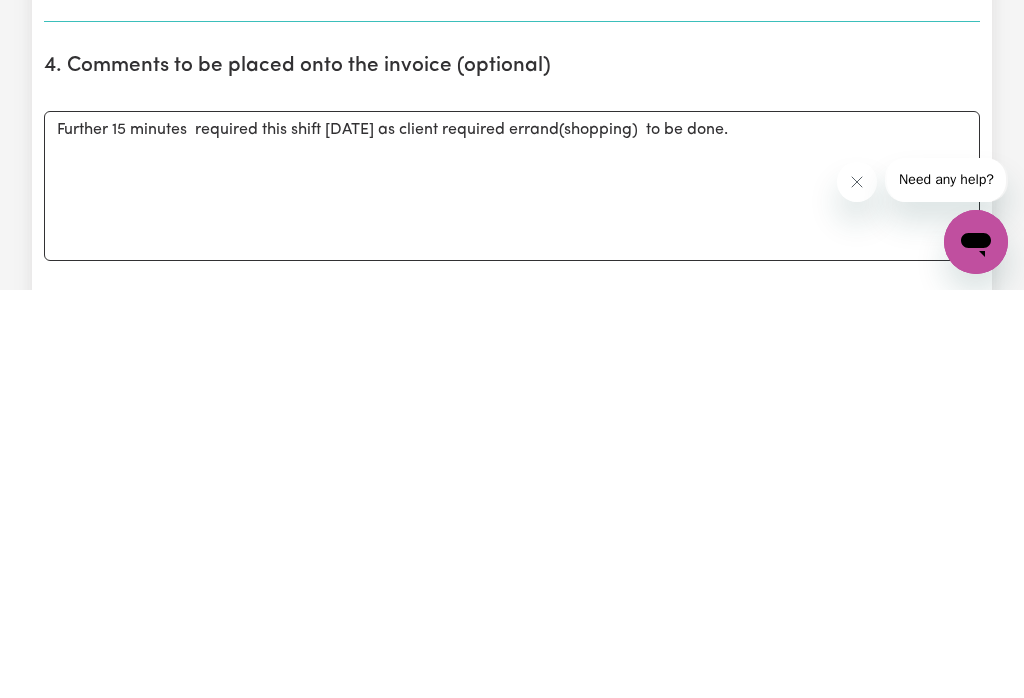 type on "Arrived for 2 hour shift at 11:30am with client in [GEOGRAPHIC_DATA] [DATE][DATE], client lives on her own and requires support with light house cleaning and ironing, this shift client also required shopping to be done required further 15 mins time this shift, she stayed in  her room in bed all day, prepared and set up meals, ate it in her room.Shift completed at 1:45pm." 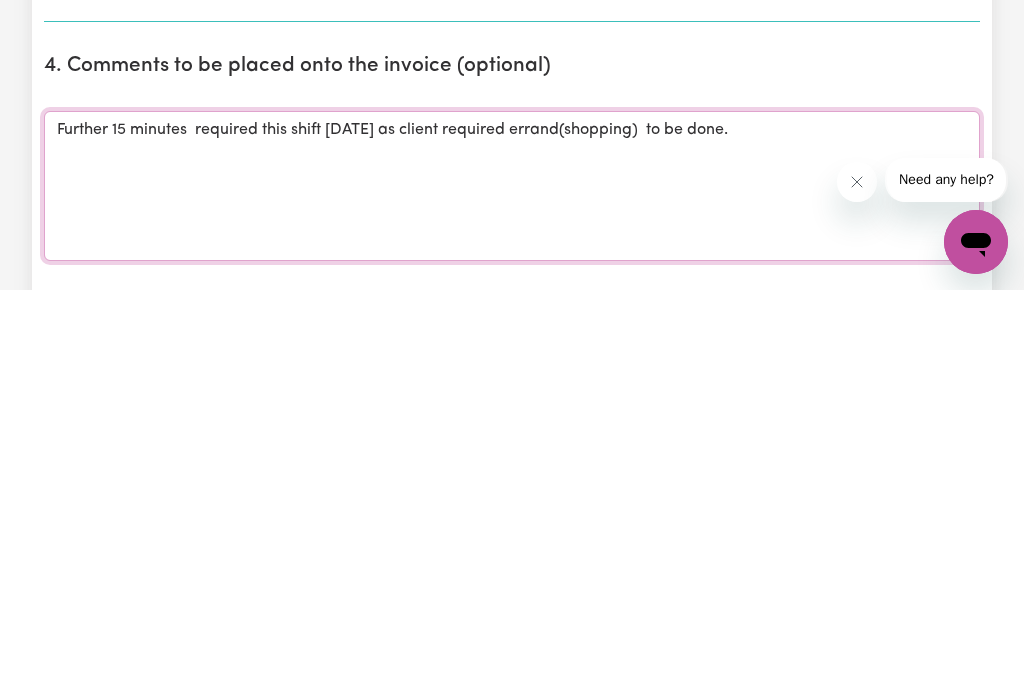 click on "Further 15 minutes  required this shift [DATE] as client required errand(shopping)  to be done." at bounding box center (512, 594) 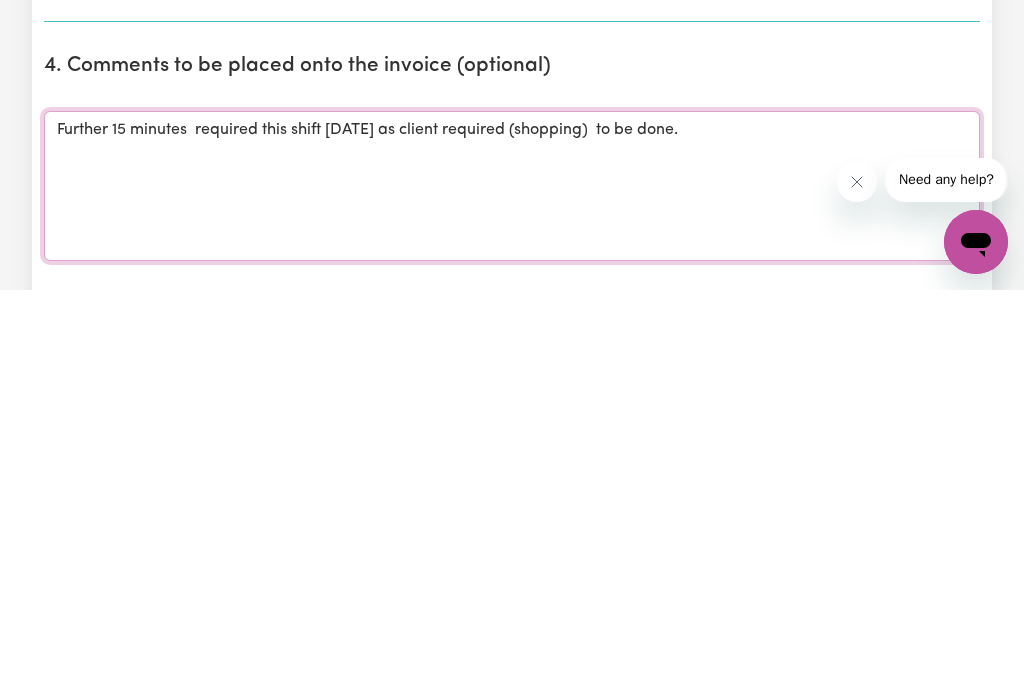 click on "Further 15 minutes  required this shift [DATE] as client required (shopping)  to be done." at bounding box center (512, 594) 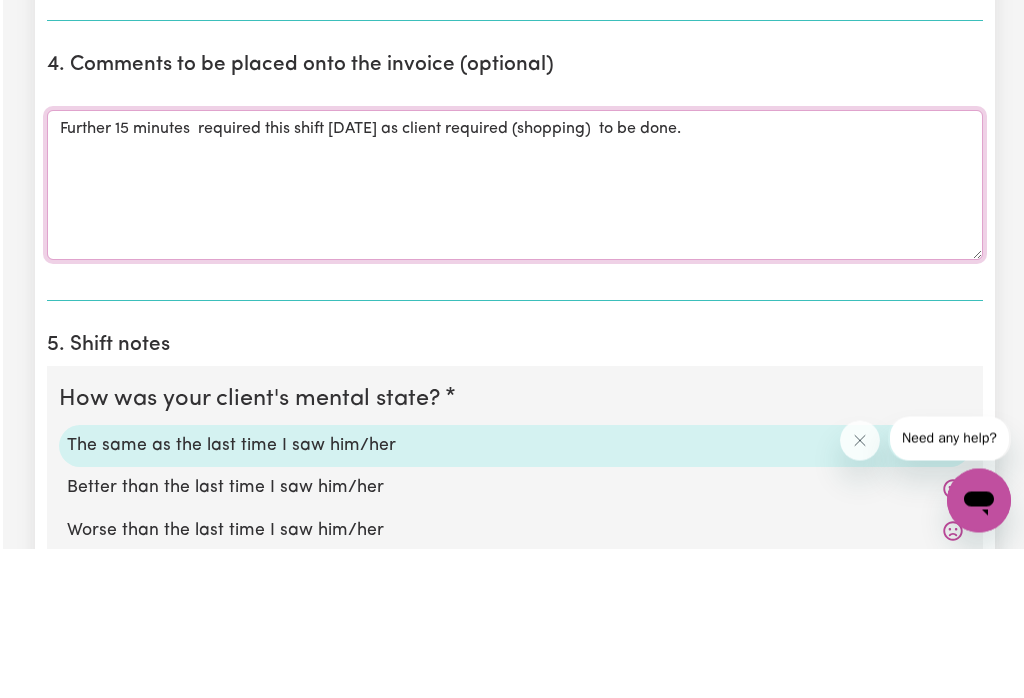 scroll, scrollTop: 1053, scrollLeft: 18, axis: both 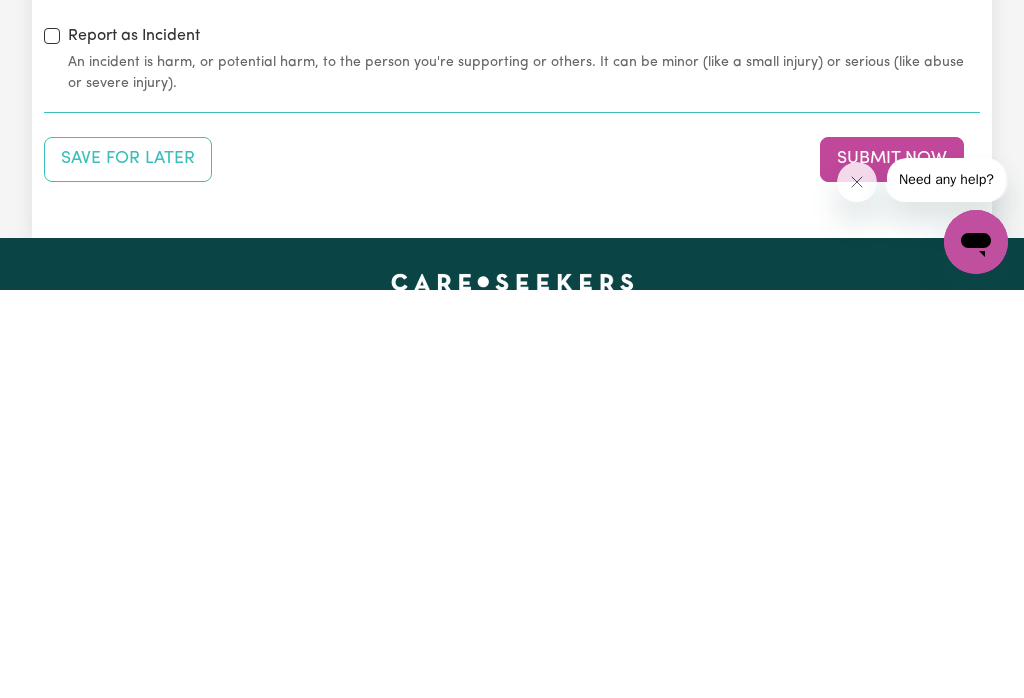 type on "Further 15 minutes  required this shift [DATE] as client required (shopping)  to be done.2 hours and 15 mins this shift." 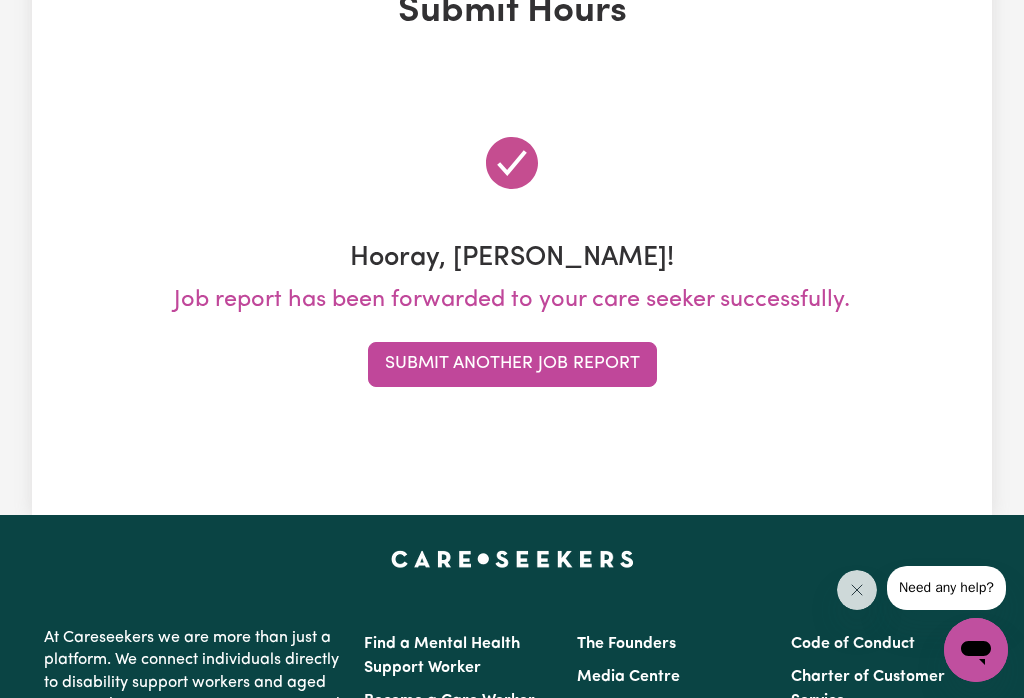 scroll, scrollTop: 0, scrollLeft: 0, axis: both 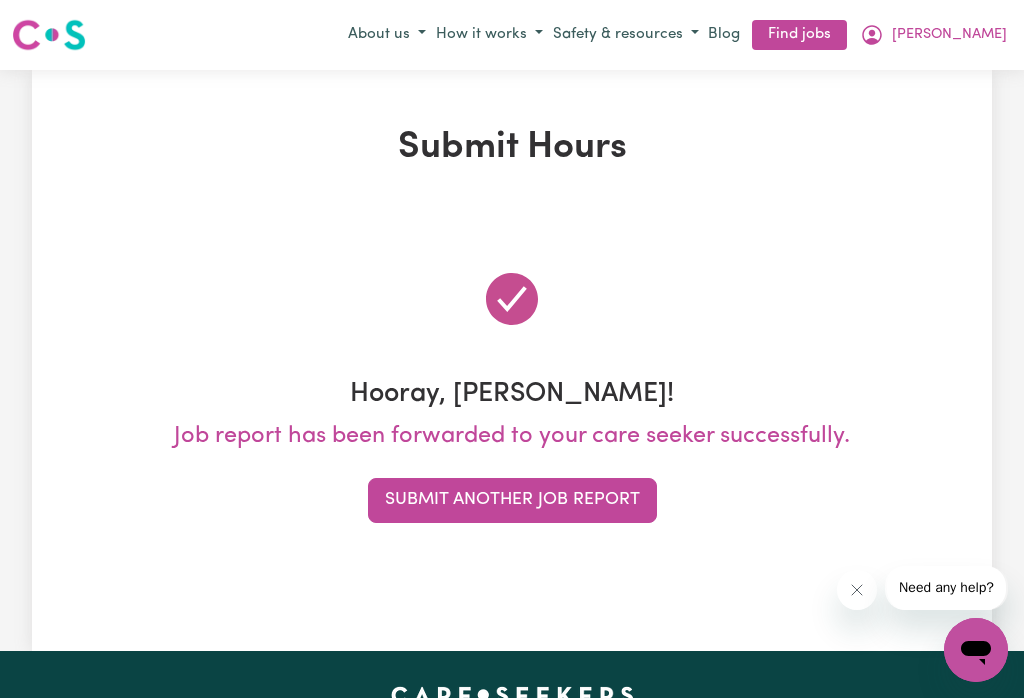 click on "[PERSON_NAME]" at bounding box center [933, 35] 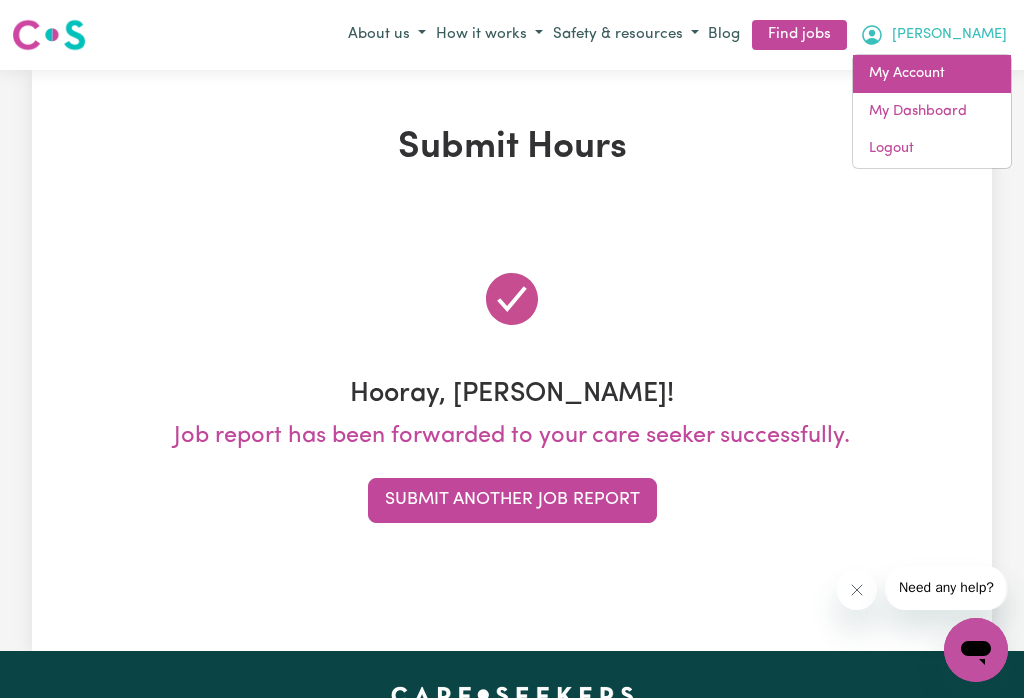 click on "My Account" at bounding box center [932, 74] 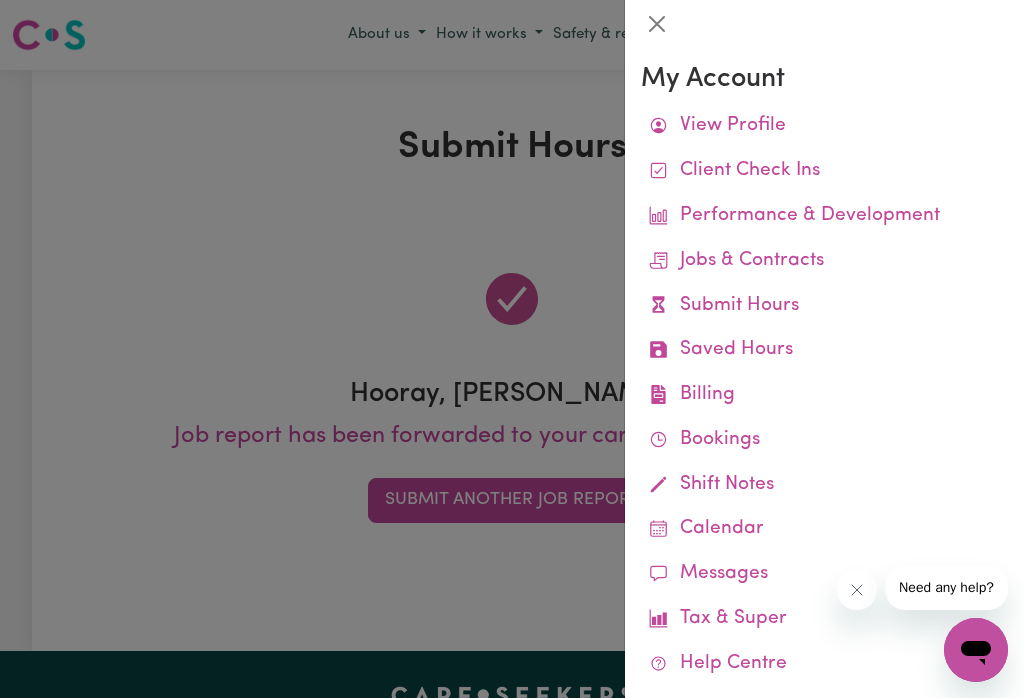 click on "Remittances" at bounding box center (0, 0) 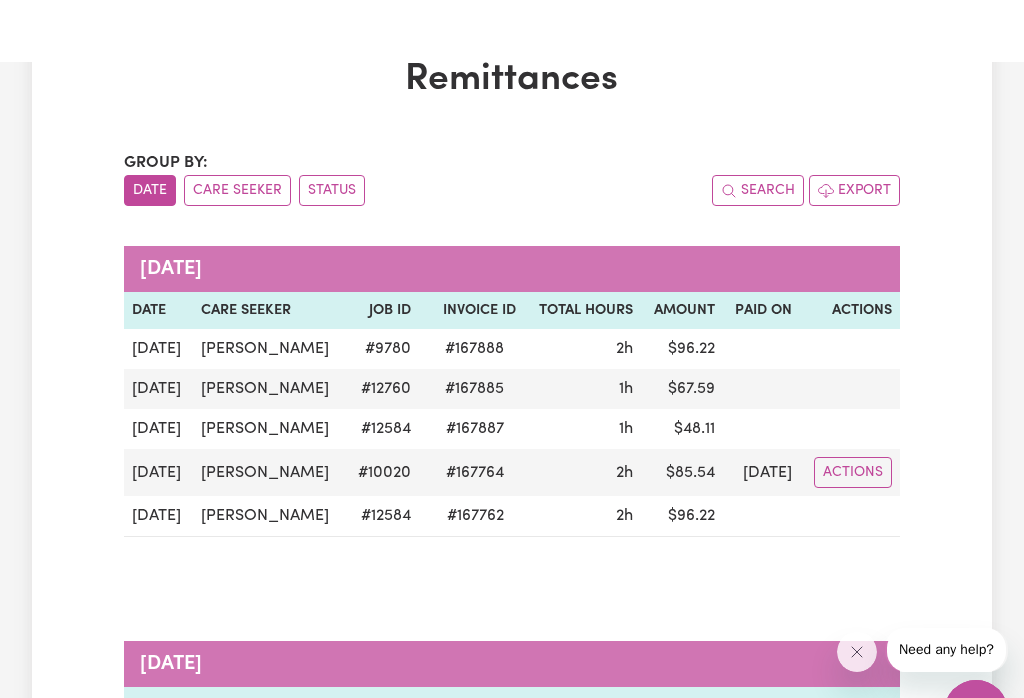 scroll, scrollTop: 0, scrollLeft: 0, axis: both 